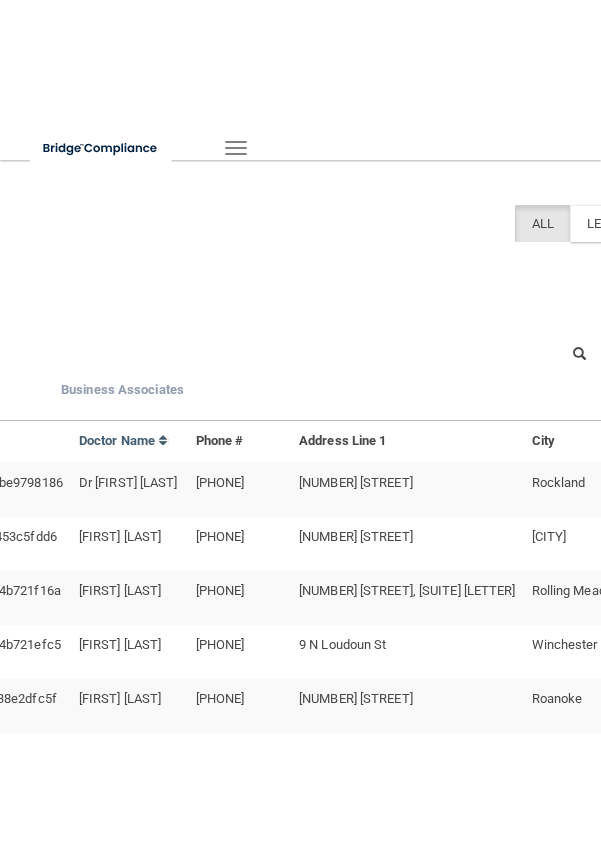 scroll, scrollTop: 0, scrollLeft: 0, axis: both 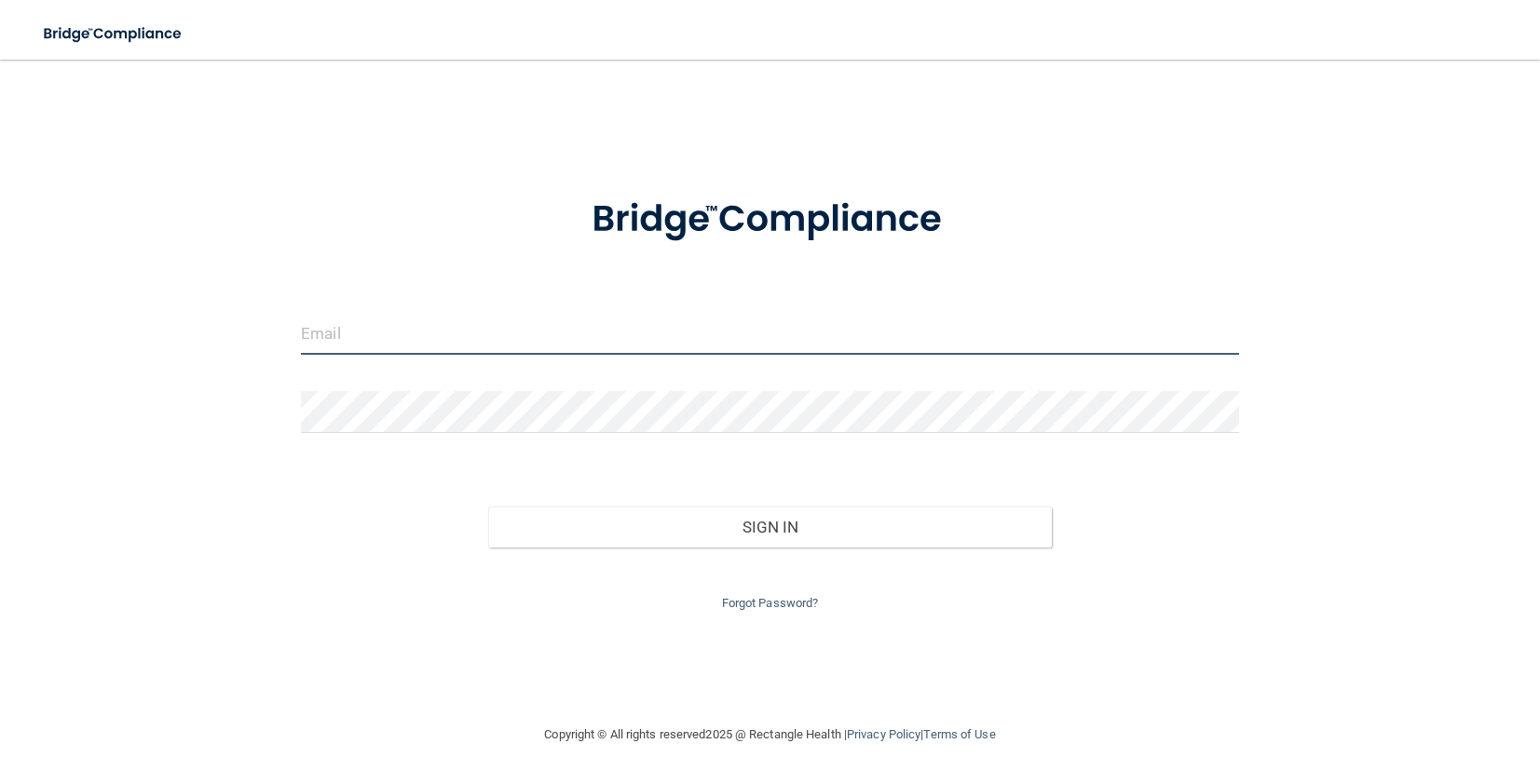 click at bounding box center [770, 333] 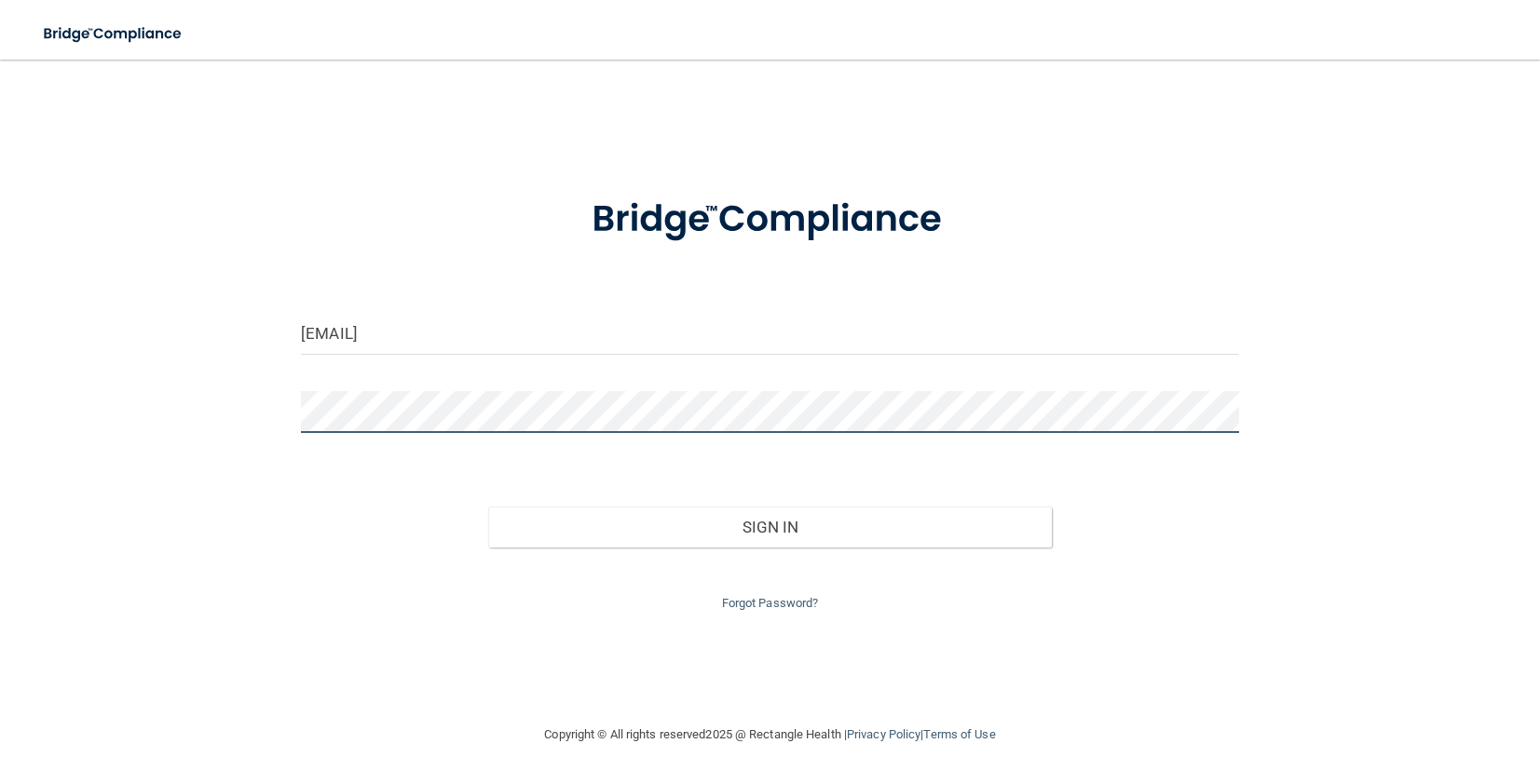 click on "Sign In" at bounding box center (770, 527) 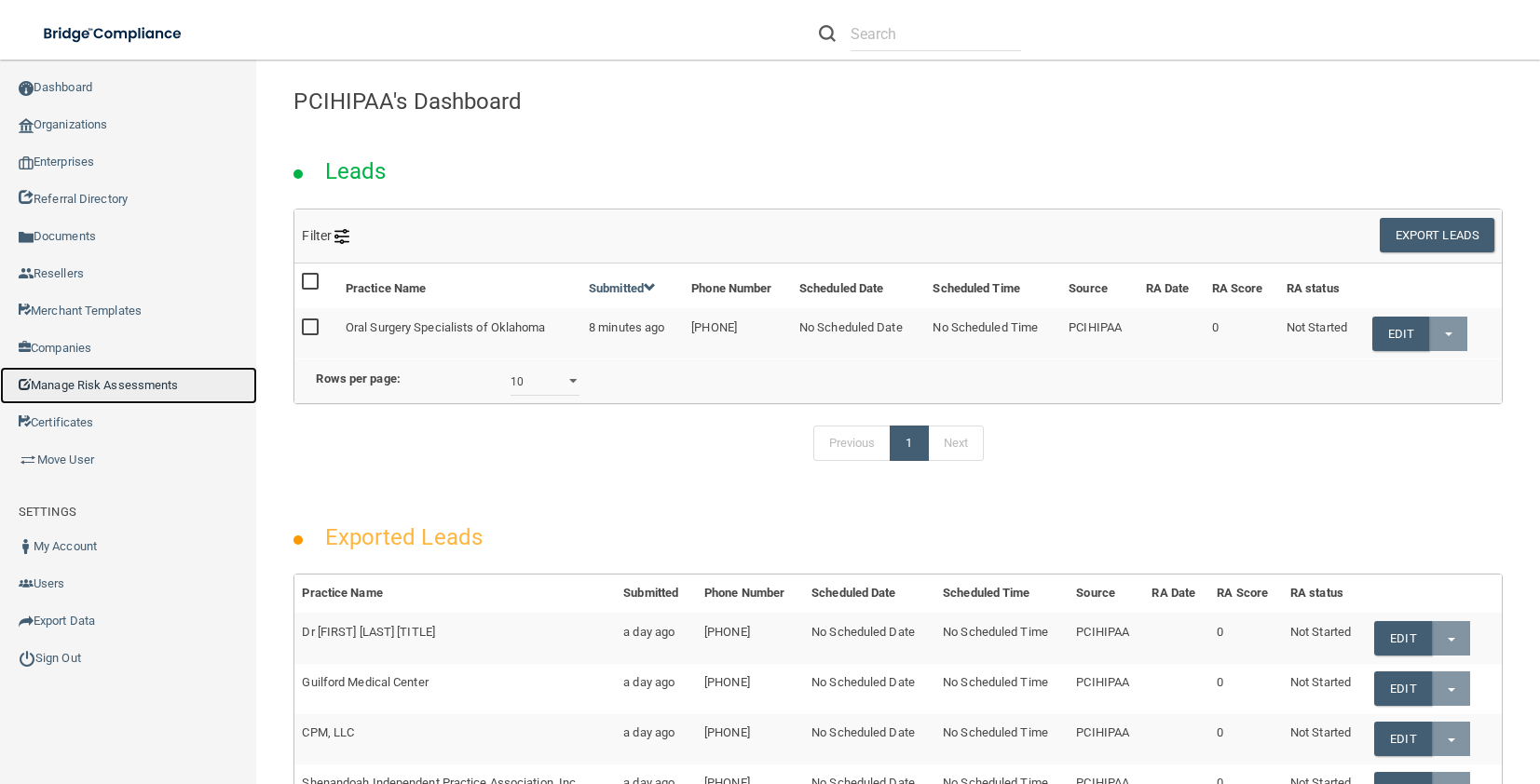 click on "Manage Risk Assessments" at bounding box center [129, 385] 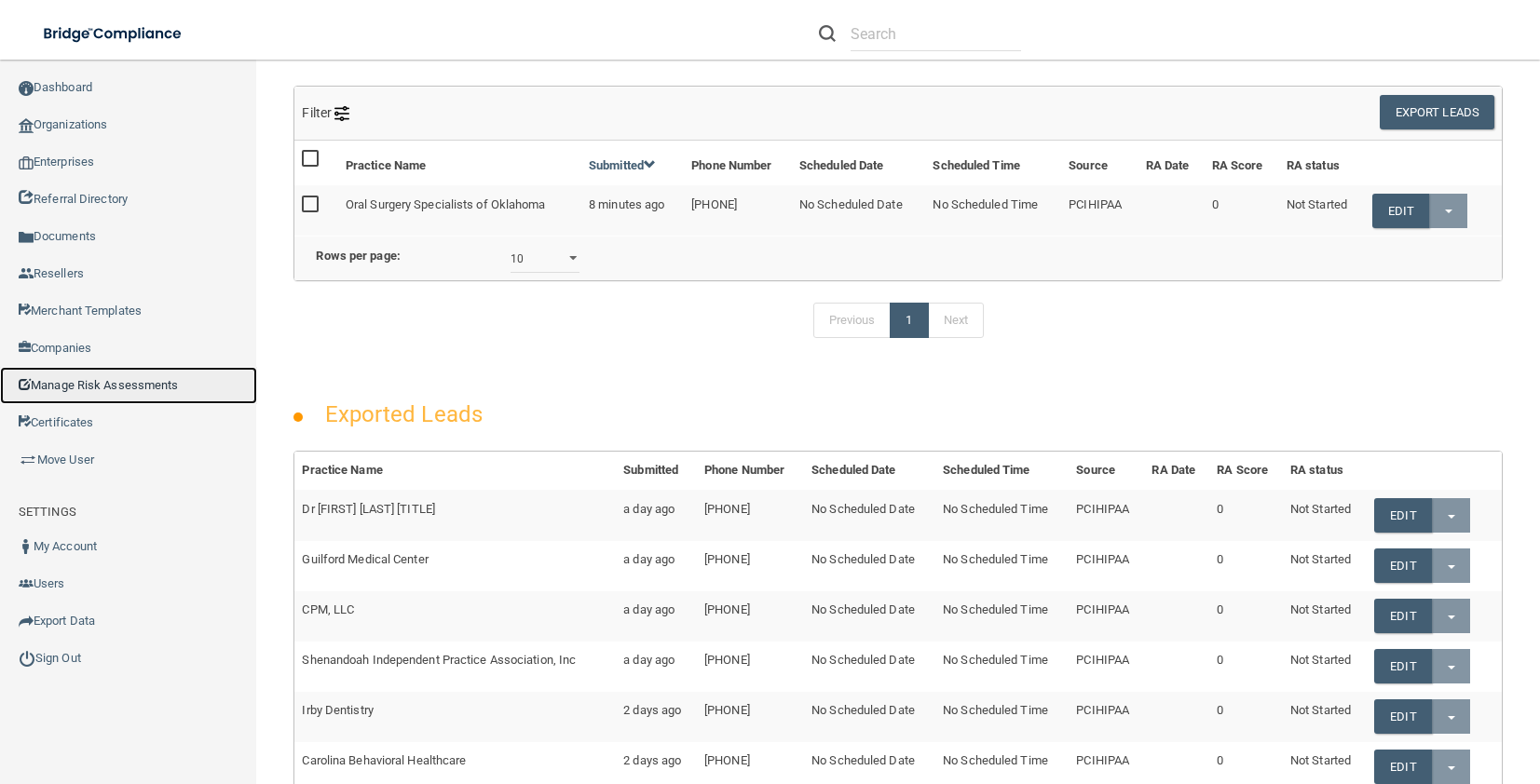 scroll, scrollTop: 0, scrollLeft: 0, axis: both 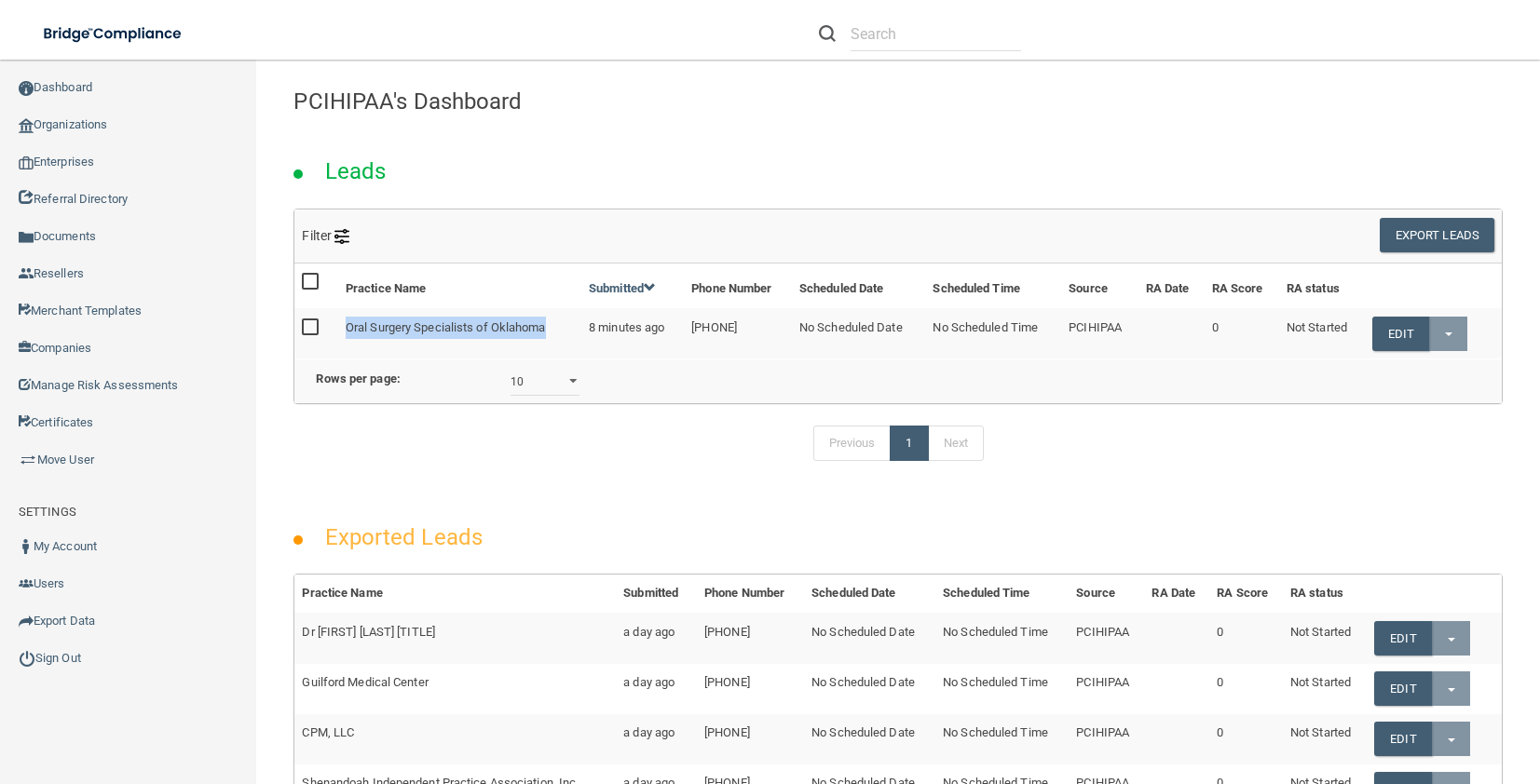 drag, startPoint x: 344, startPoint y: 326, endPoint x: 559, endPoint y: 326, distance: 215 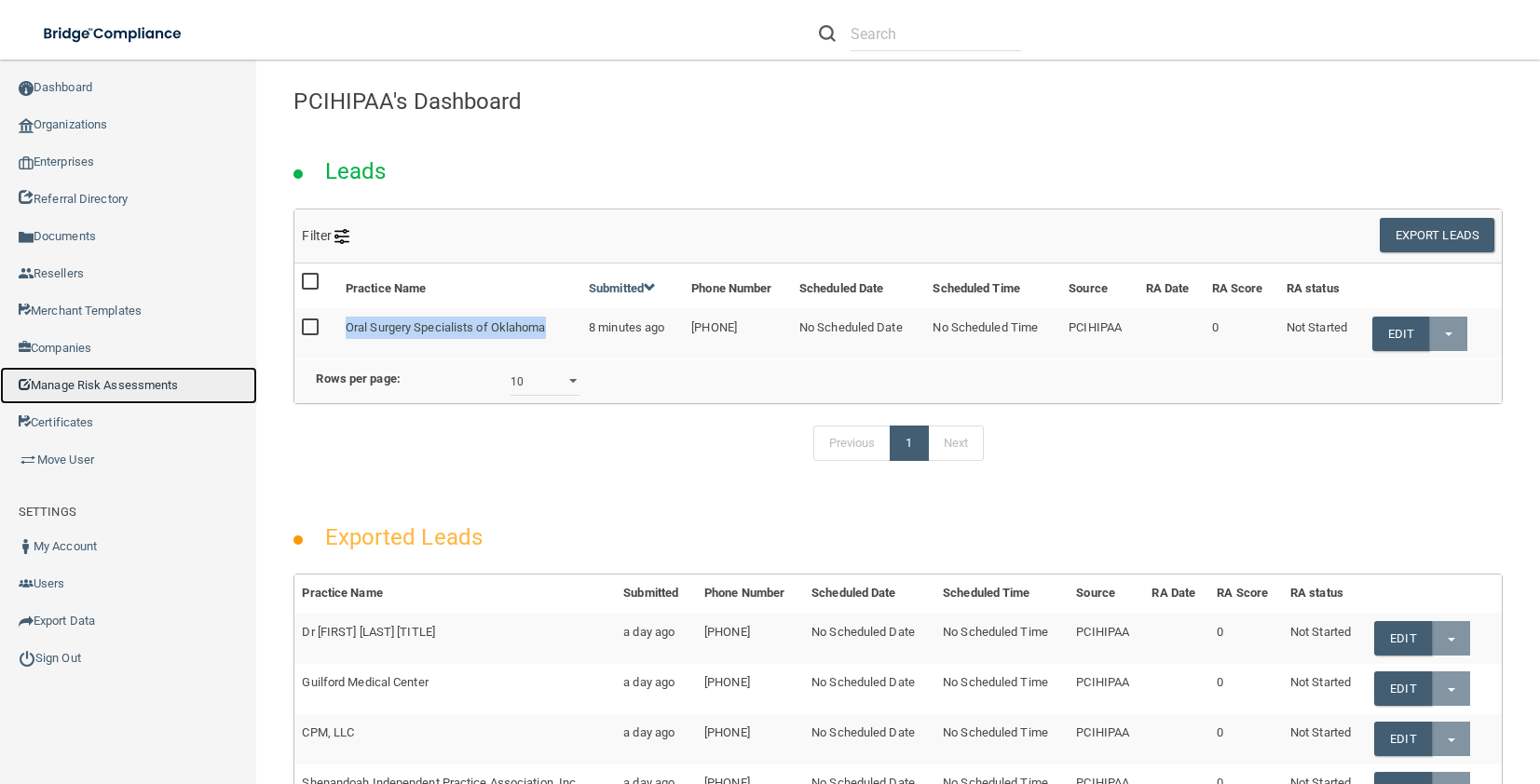 click on "Manage Risk Assessments" at bounding box center [129, 385] 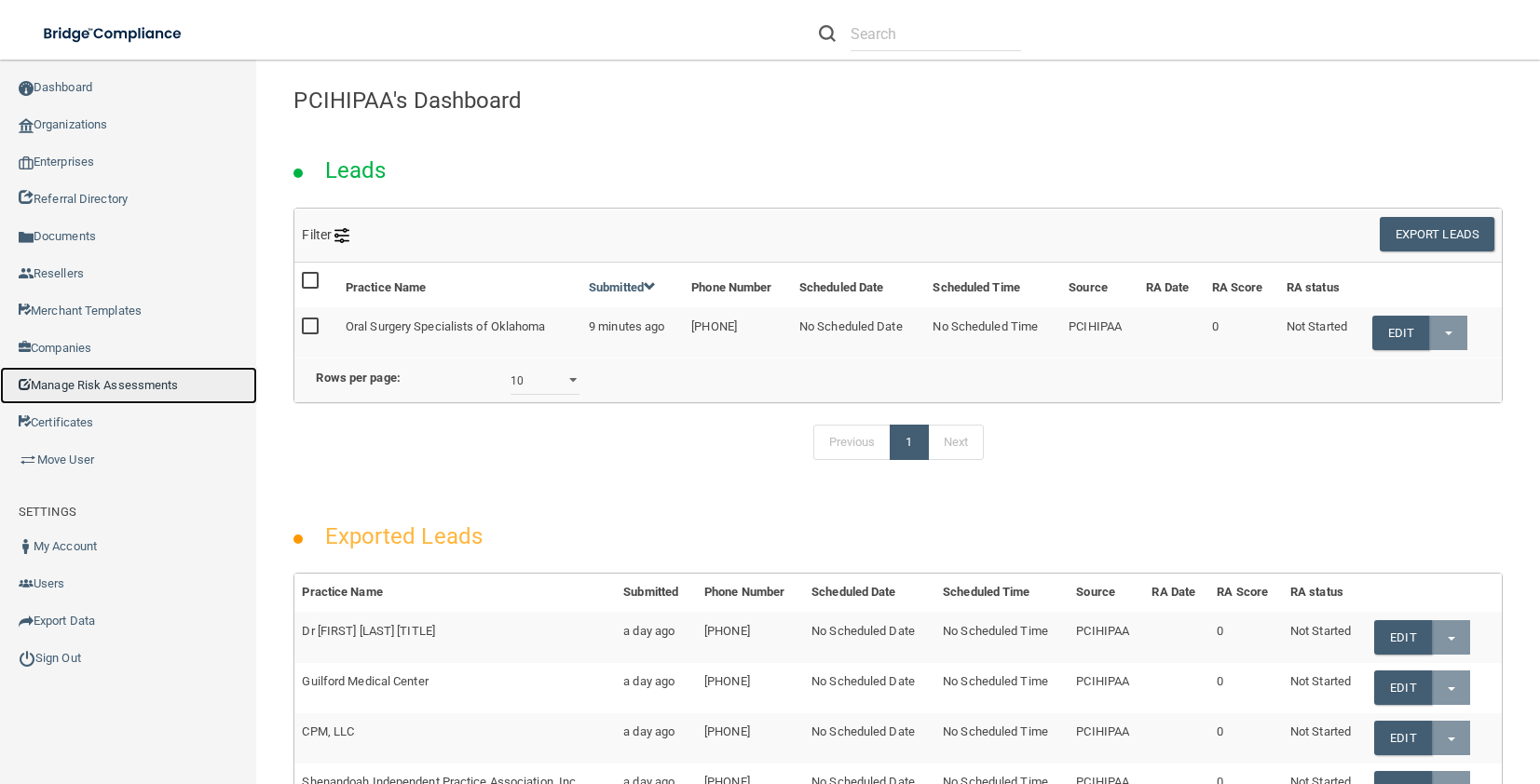 scroll, scrollTop: 0, scrollLeft: 0, axis: both 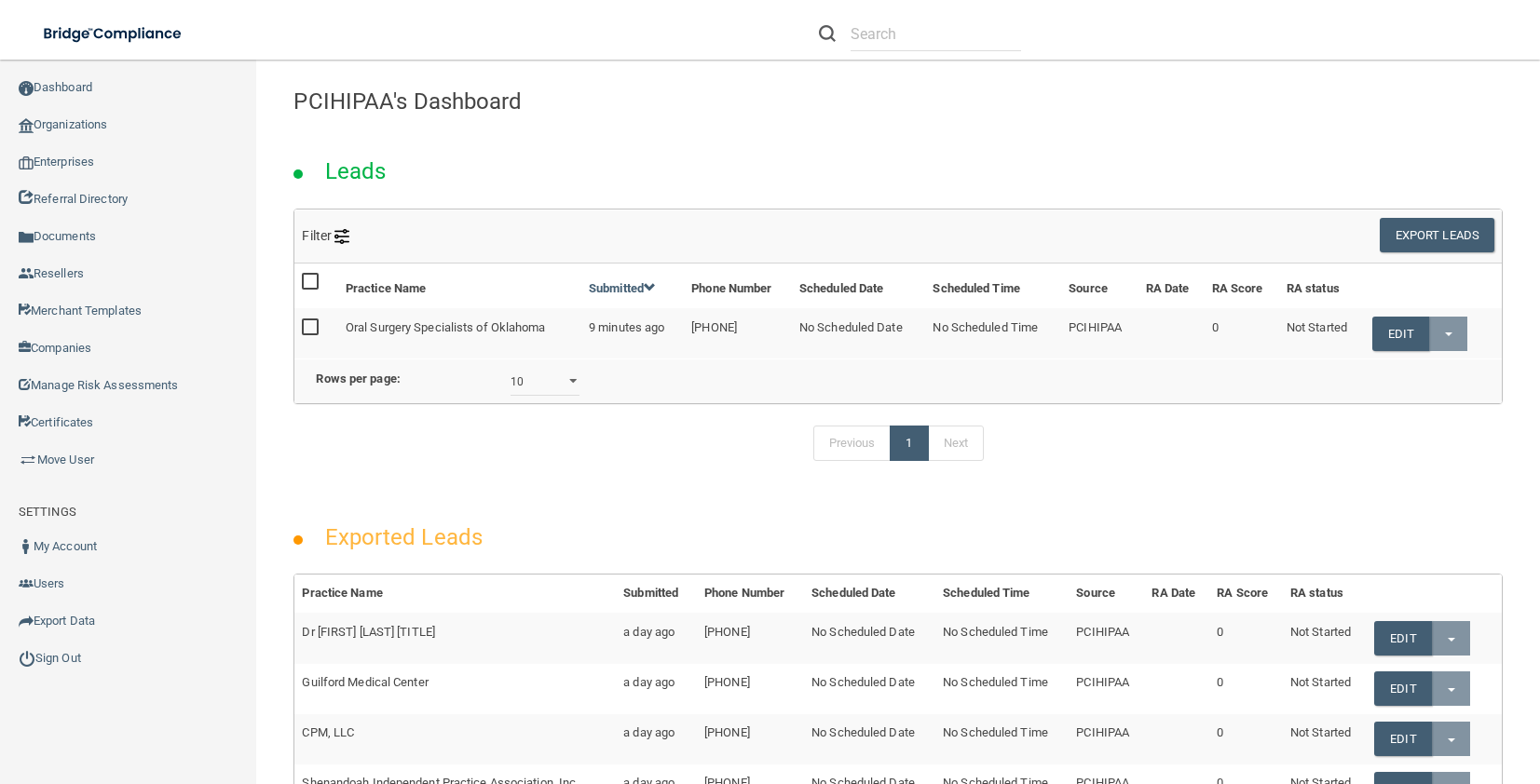 click at bounding box center [312, 328] 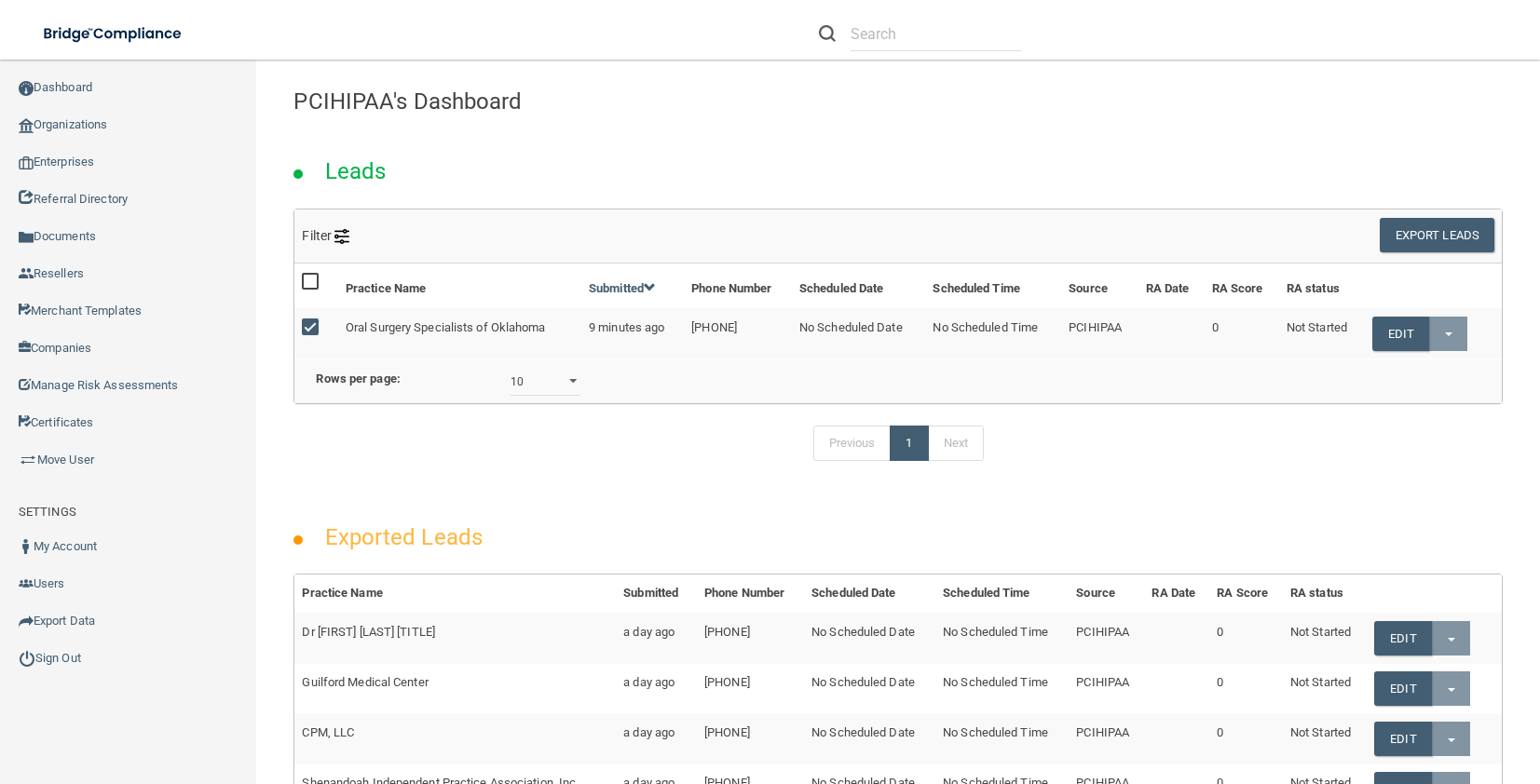 click at bounding box center (312, 328) 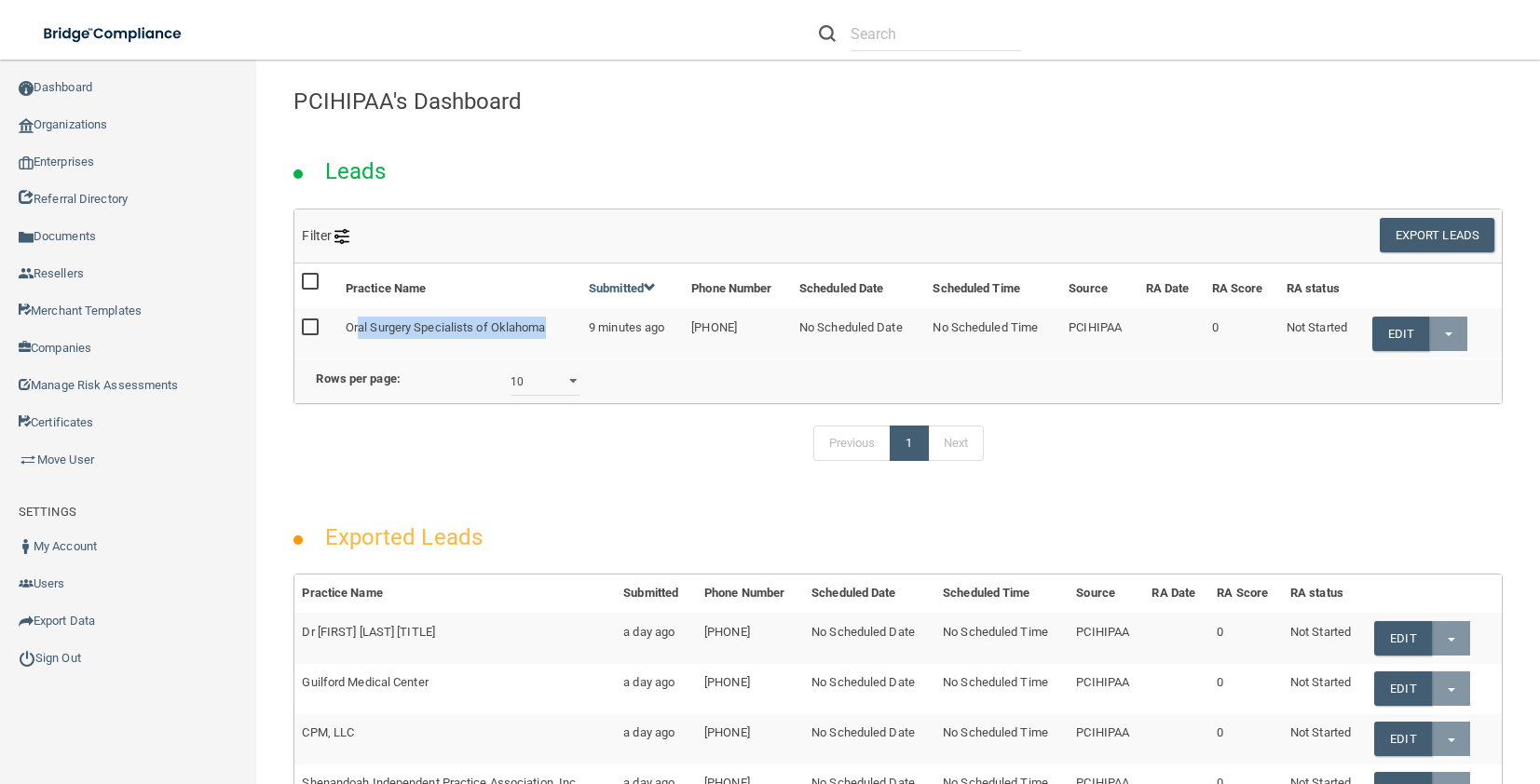 drag, startPoint x: 356, startPoint y: 326, endPoint x: 554, endPoint y: 323, distance: 198.02273 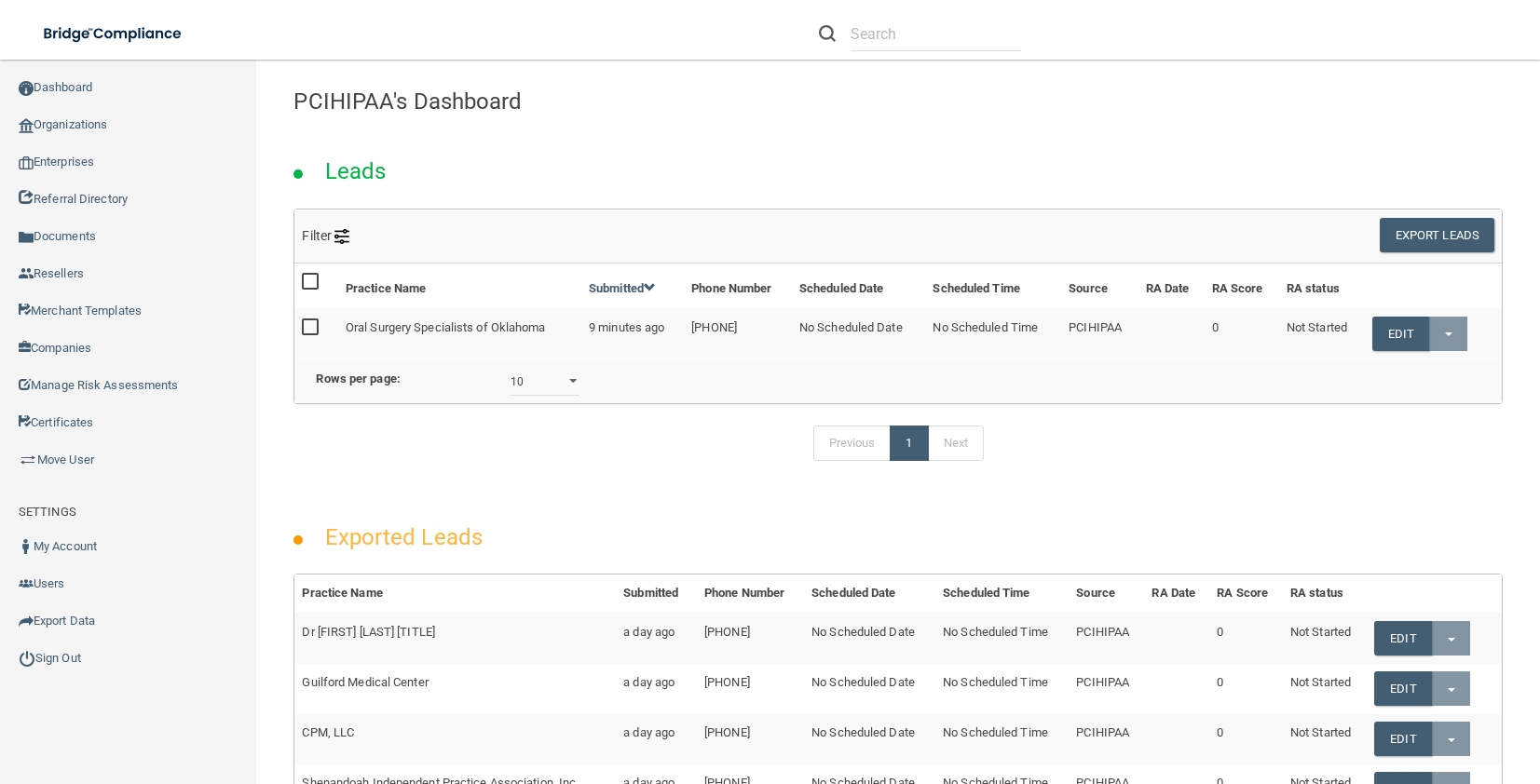 click on "Rows per page:         10  20  30  40  all" at bounding box center [593, 382] 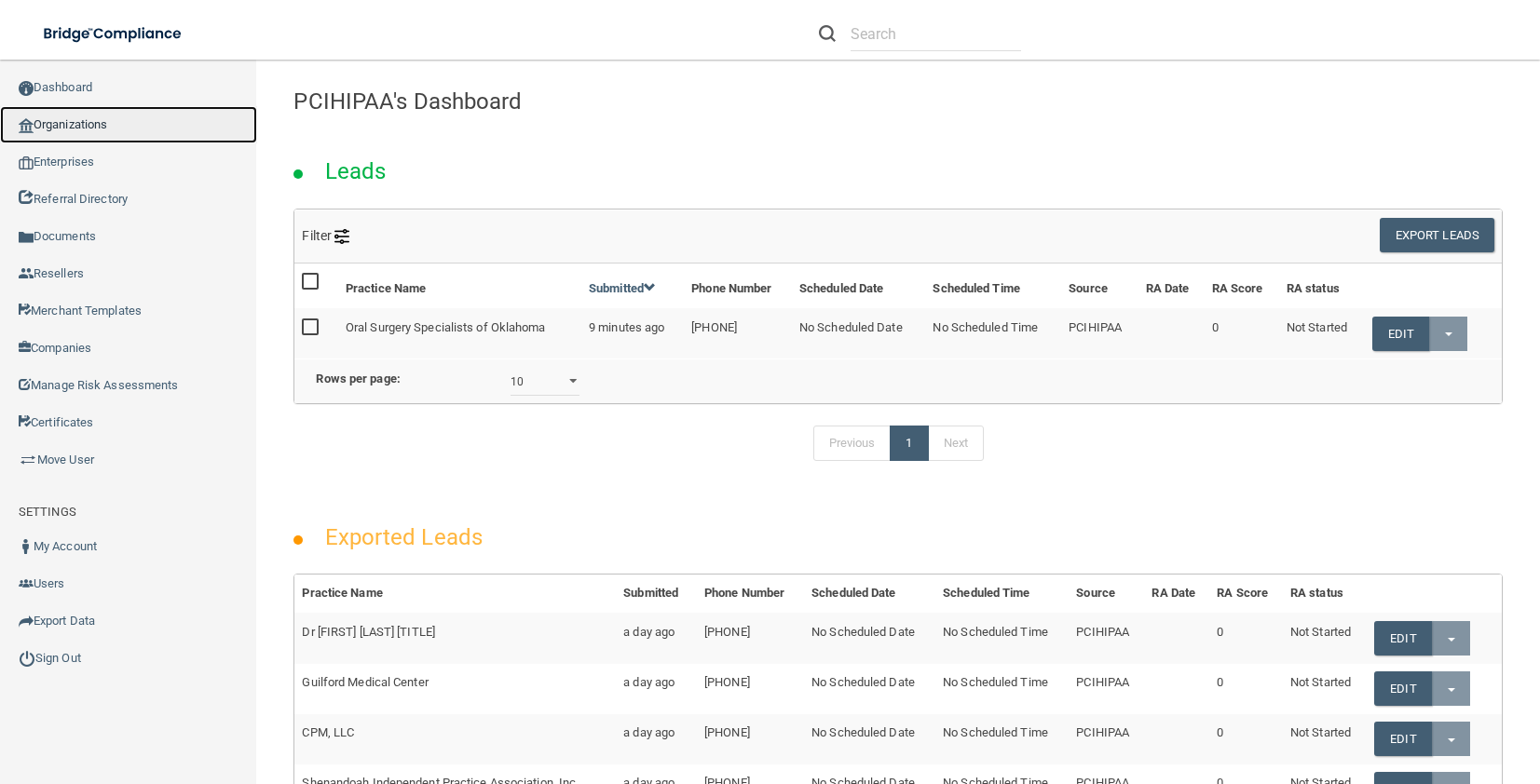 click on "Organizations" at bounding box center (129, 125) 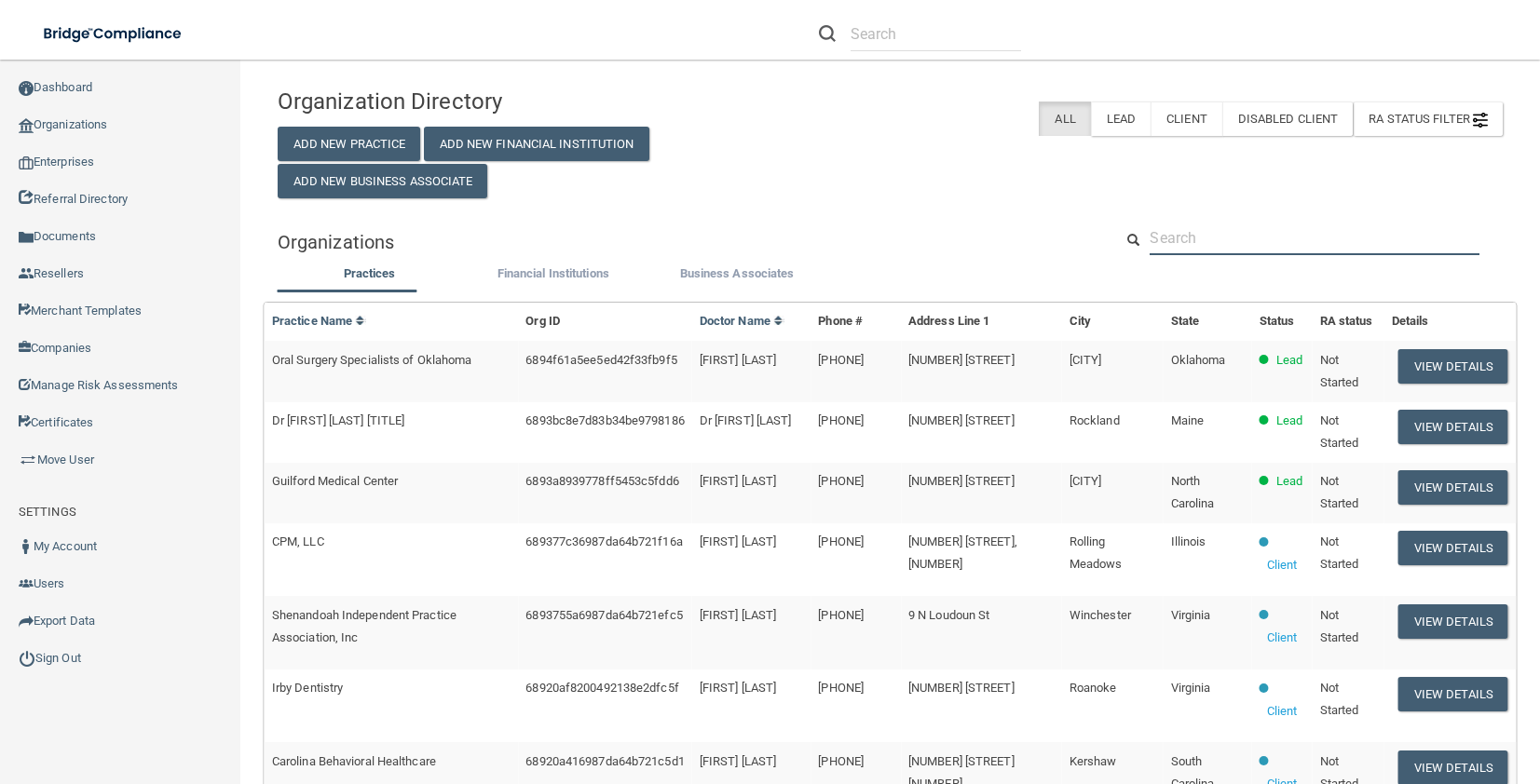 click at bounding box center (1315, 237) 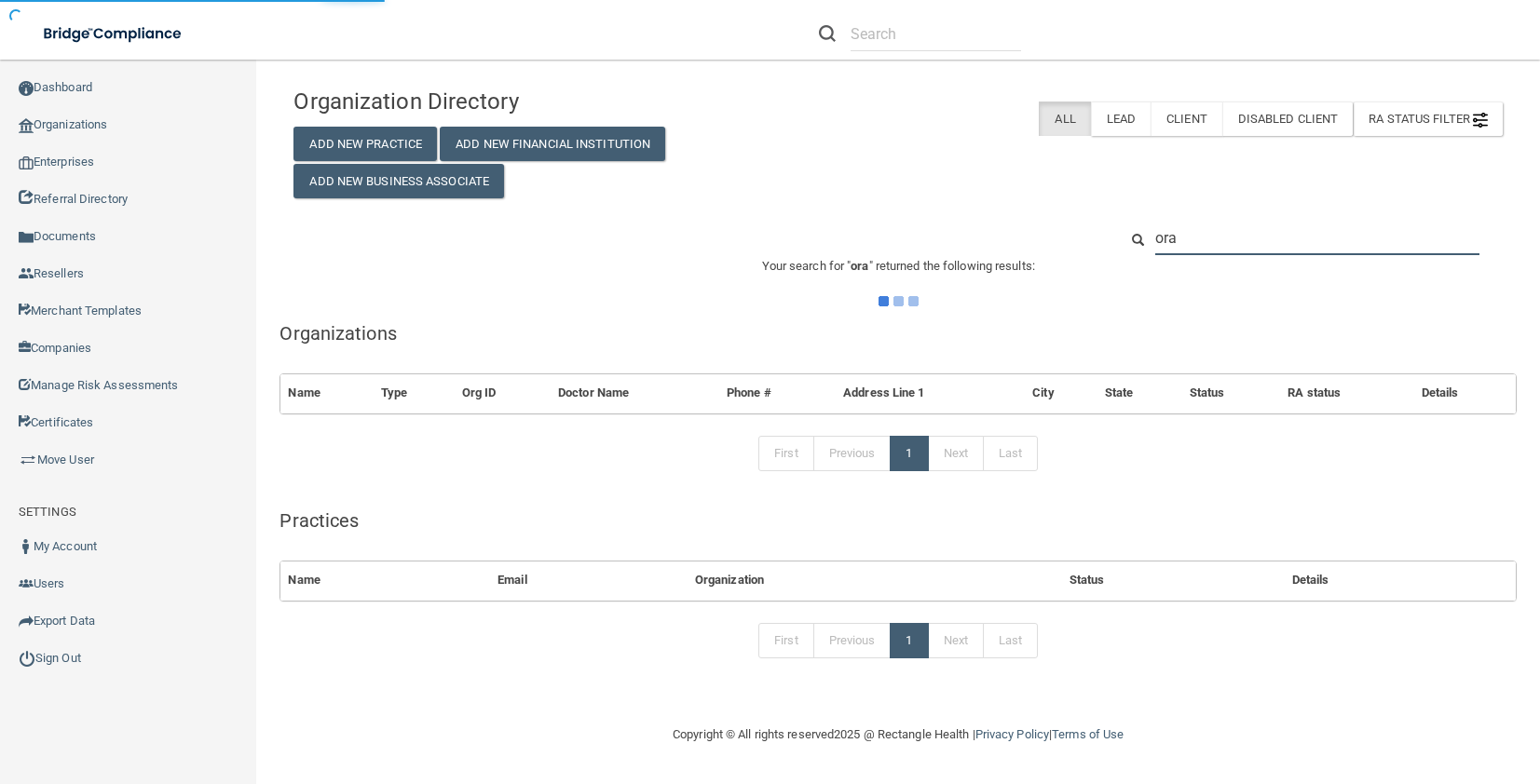 type on "oral" 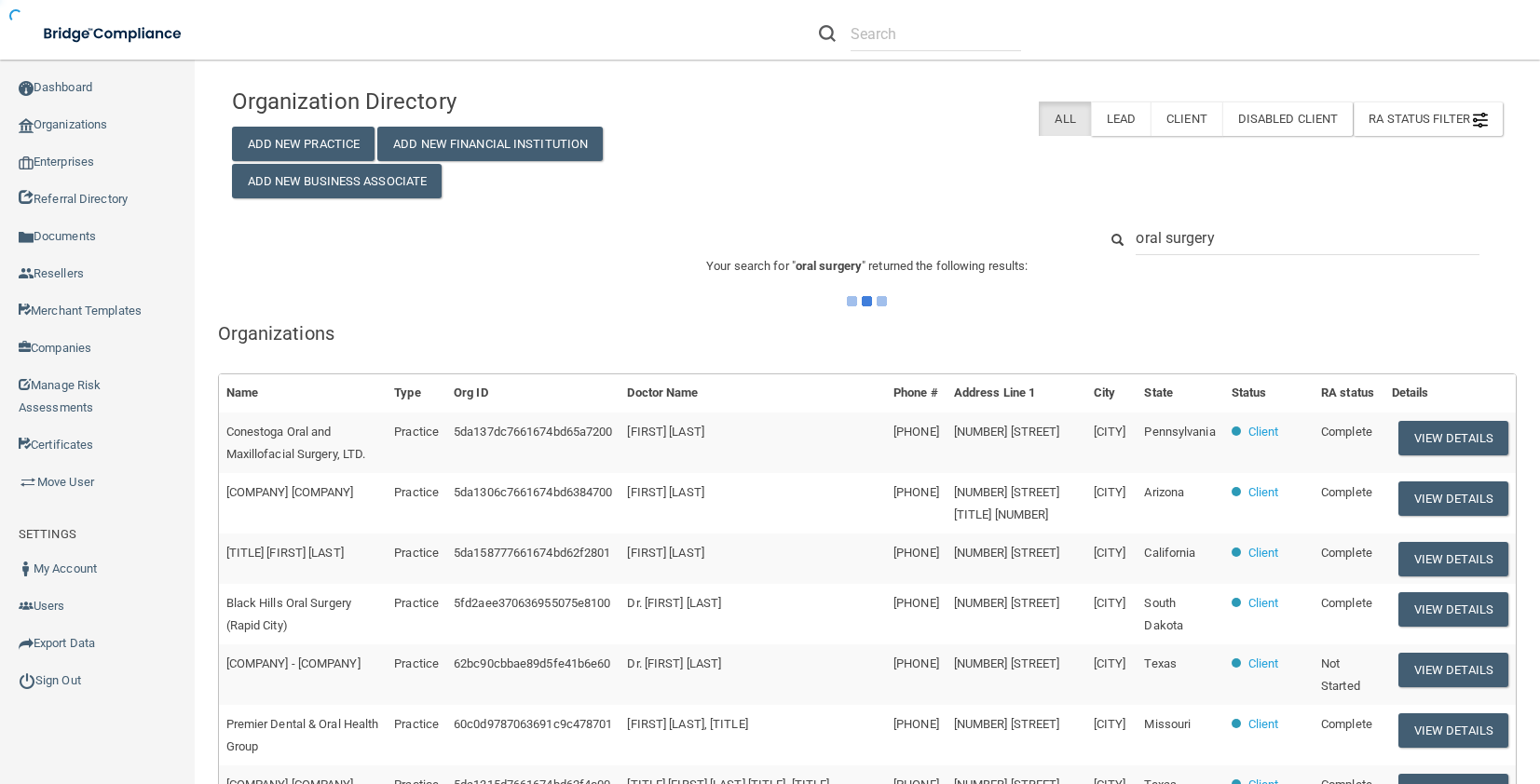 type on "oral surgery" 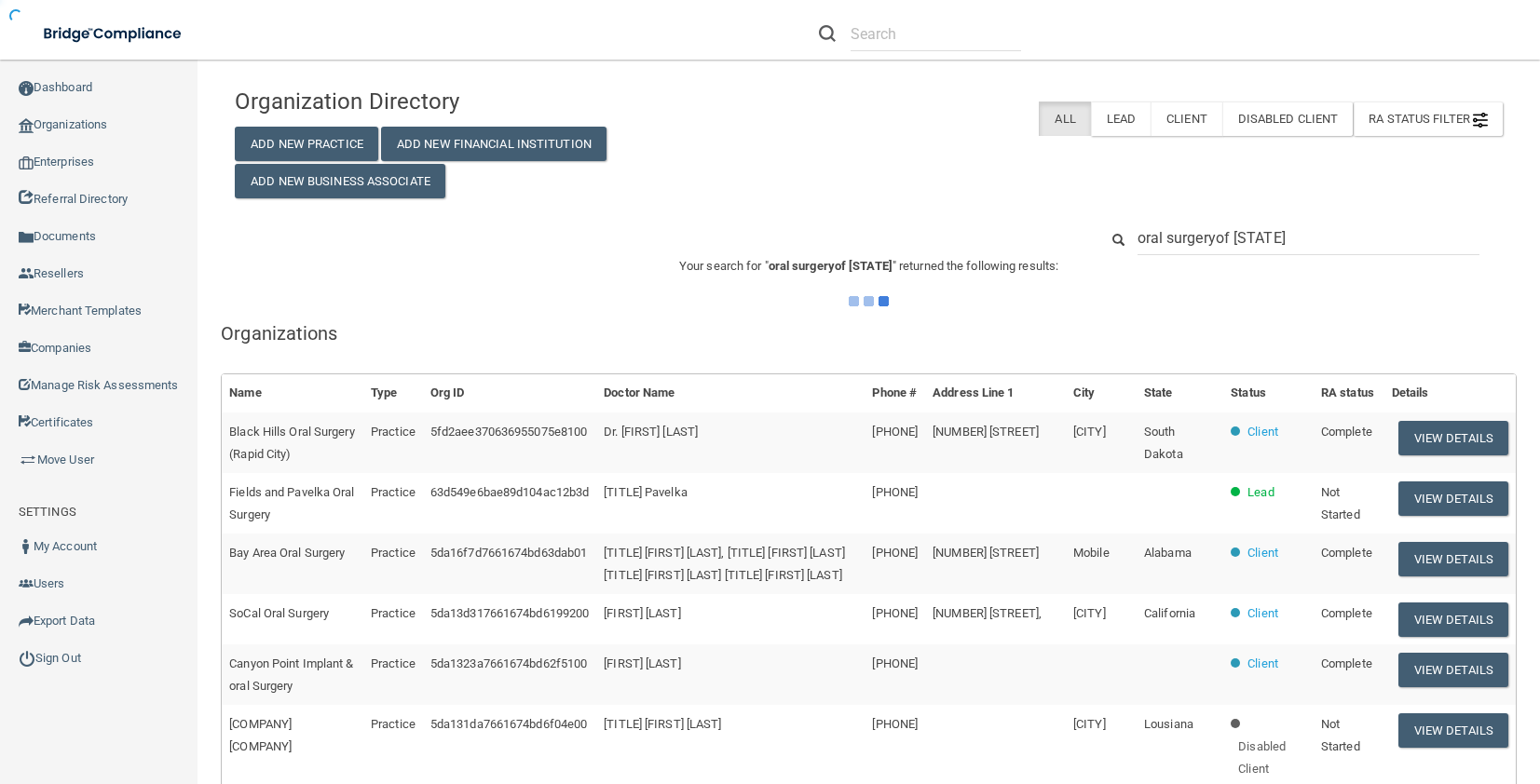 type on "oral surgery of [STATE]" 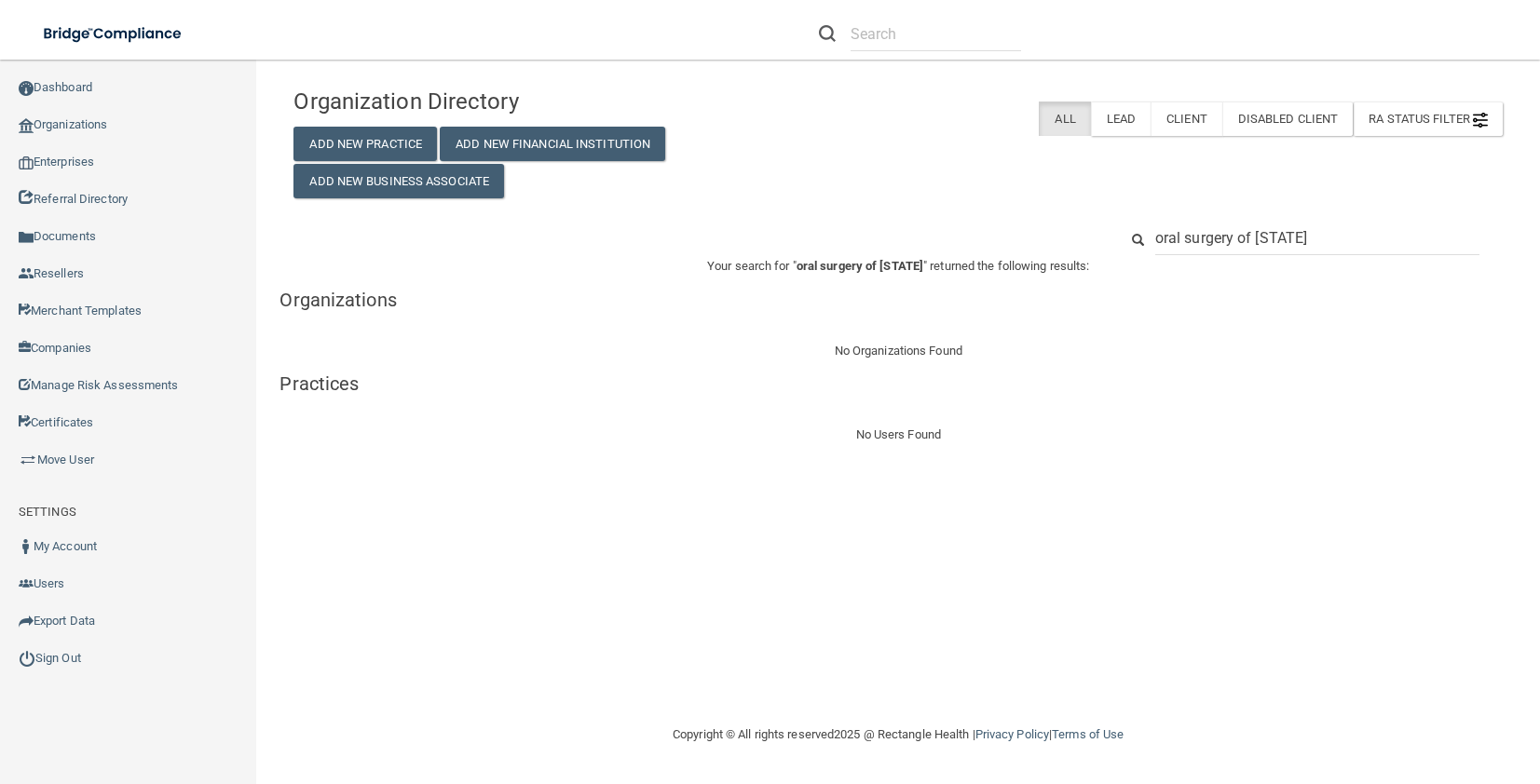 click on "oral surgery of [STATE]" at bounding box center (1317, 237) 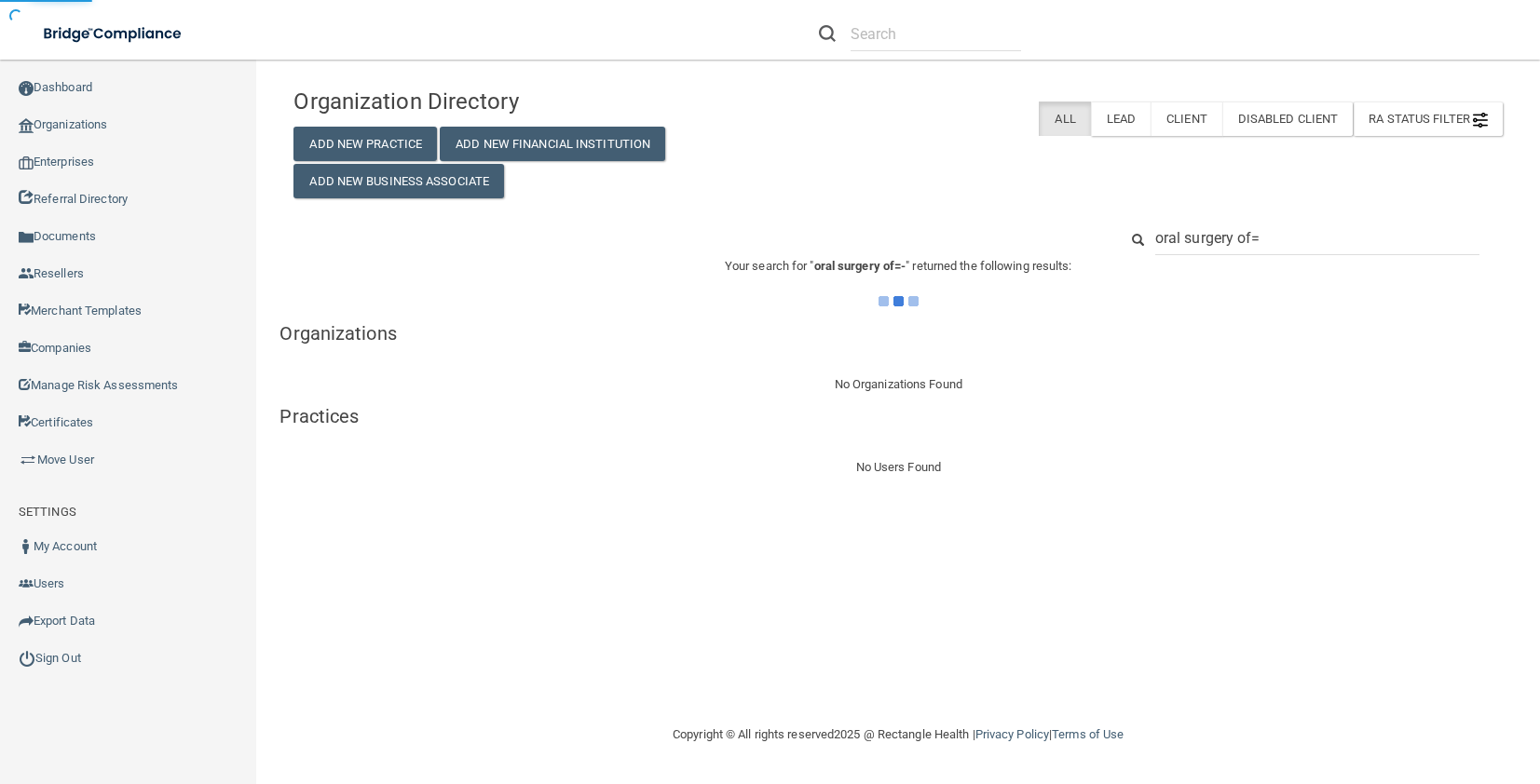type on "oral surgery of [STATE]" 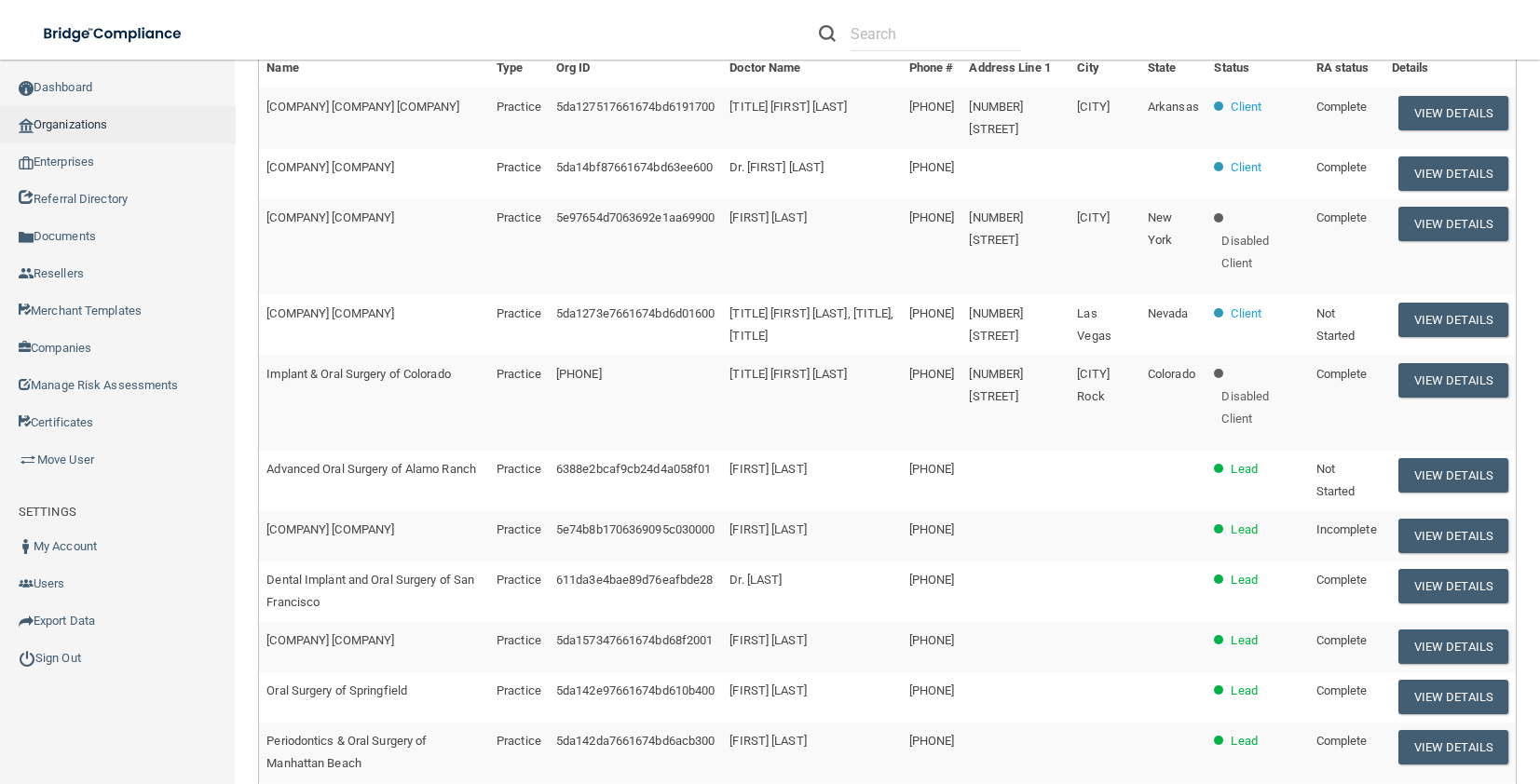 scroll, scrollTop: 186, scrollLeft: 0, axis: vertical 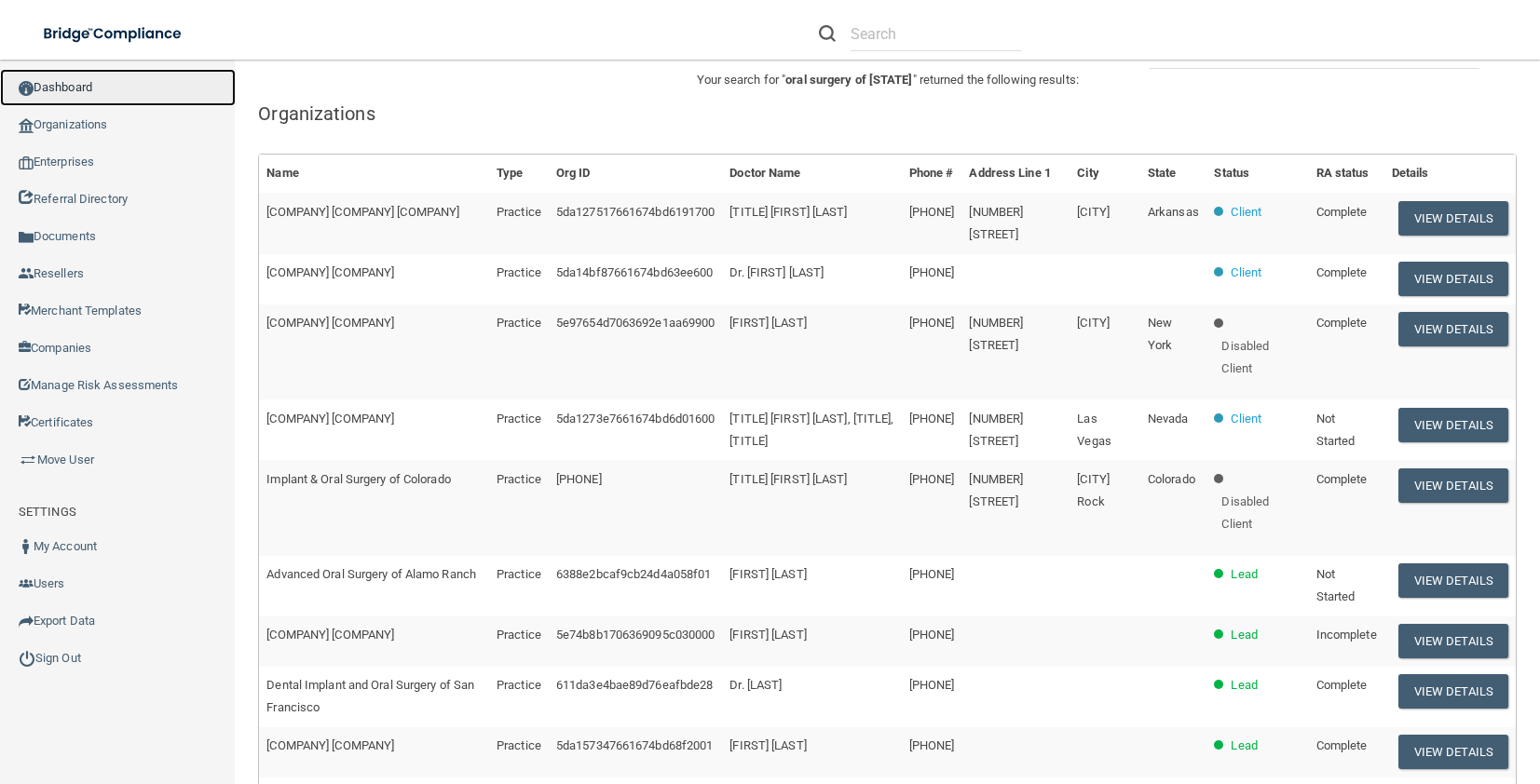click on "Dashboard" at bounding box center (117, 88) 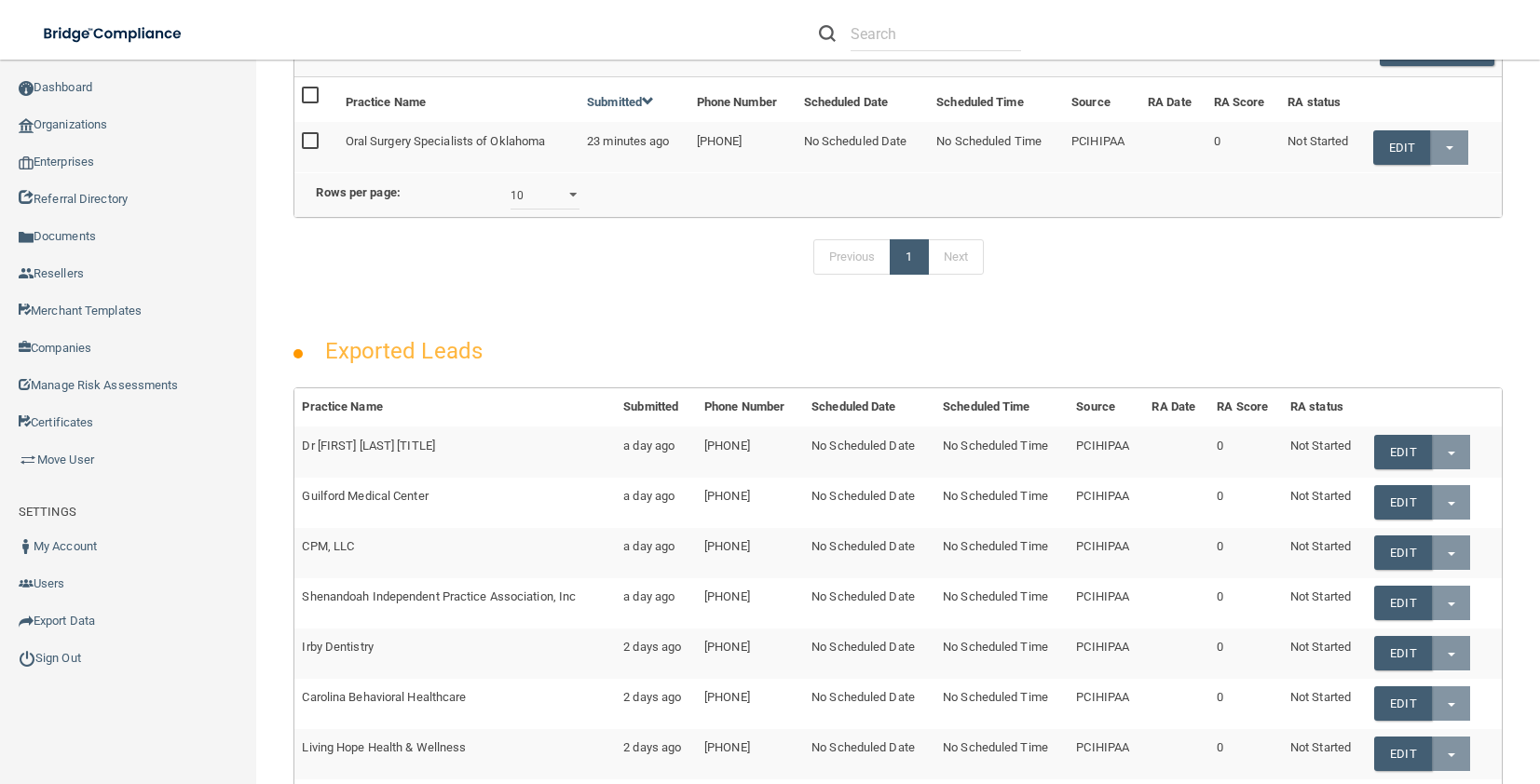 click on "Oral Surgery Specialists of Oklahoma" at bounding box center (459, 147) 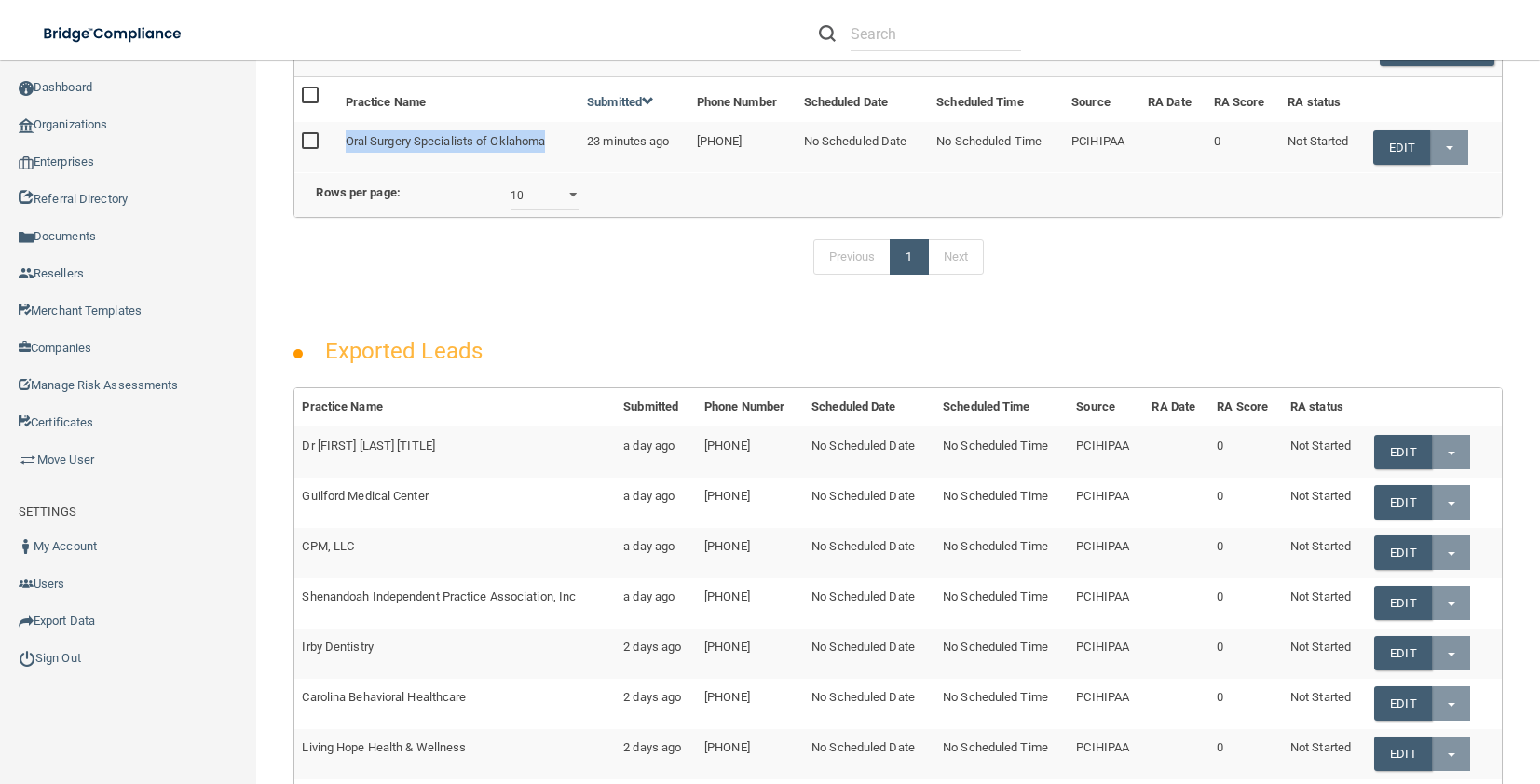 drag, startPoint x: 345, startPoint y: 137, endPoint x: 559, endPoint y: 161, distance: 215.3416 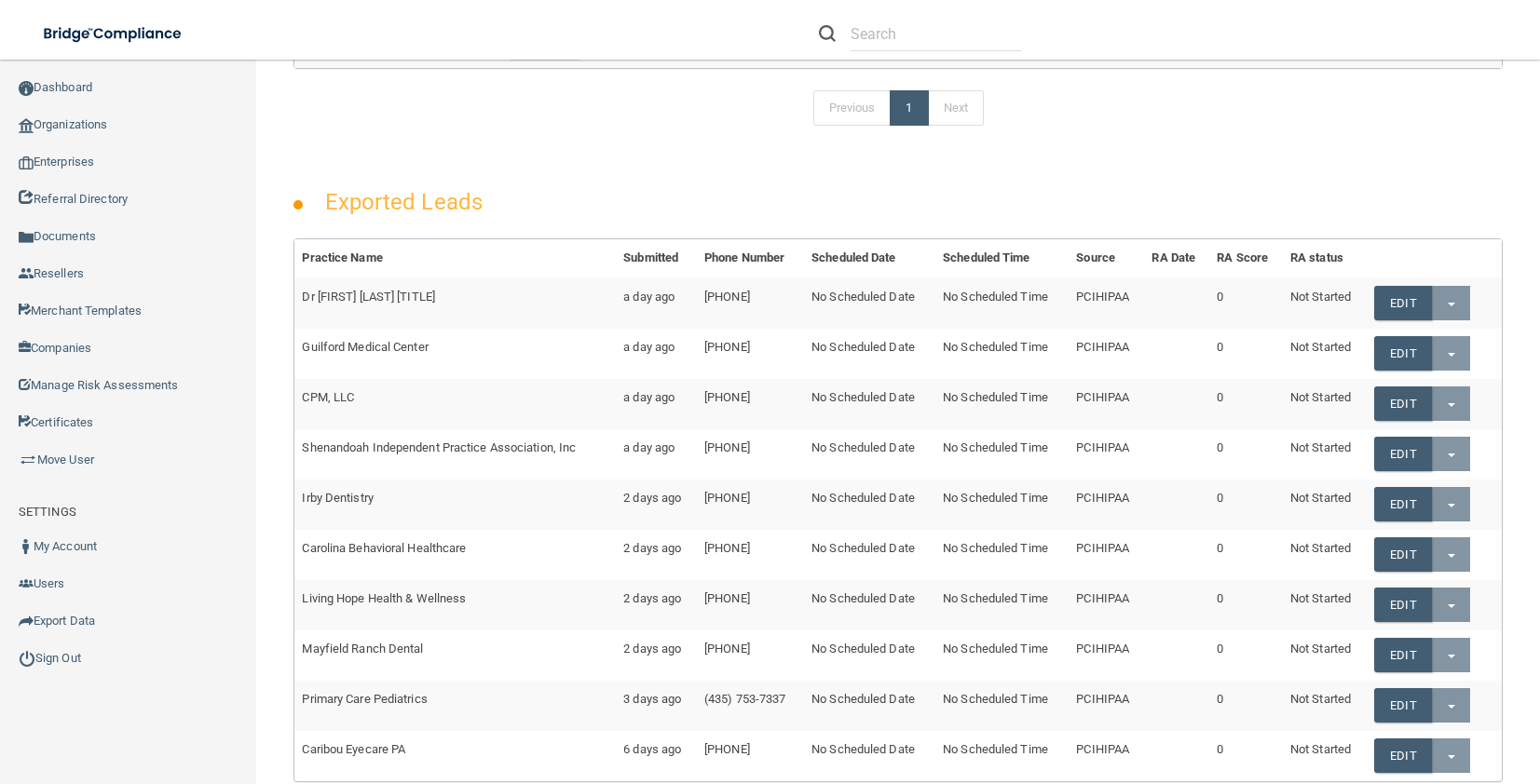 scroll, scrollTop: 585, scrollLeft: 0, axis: vertical 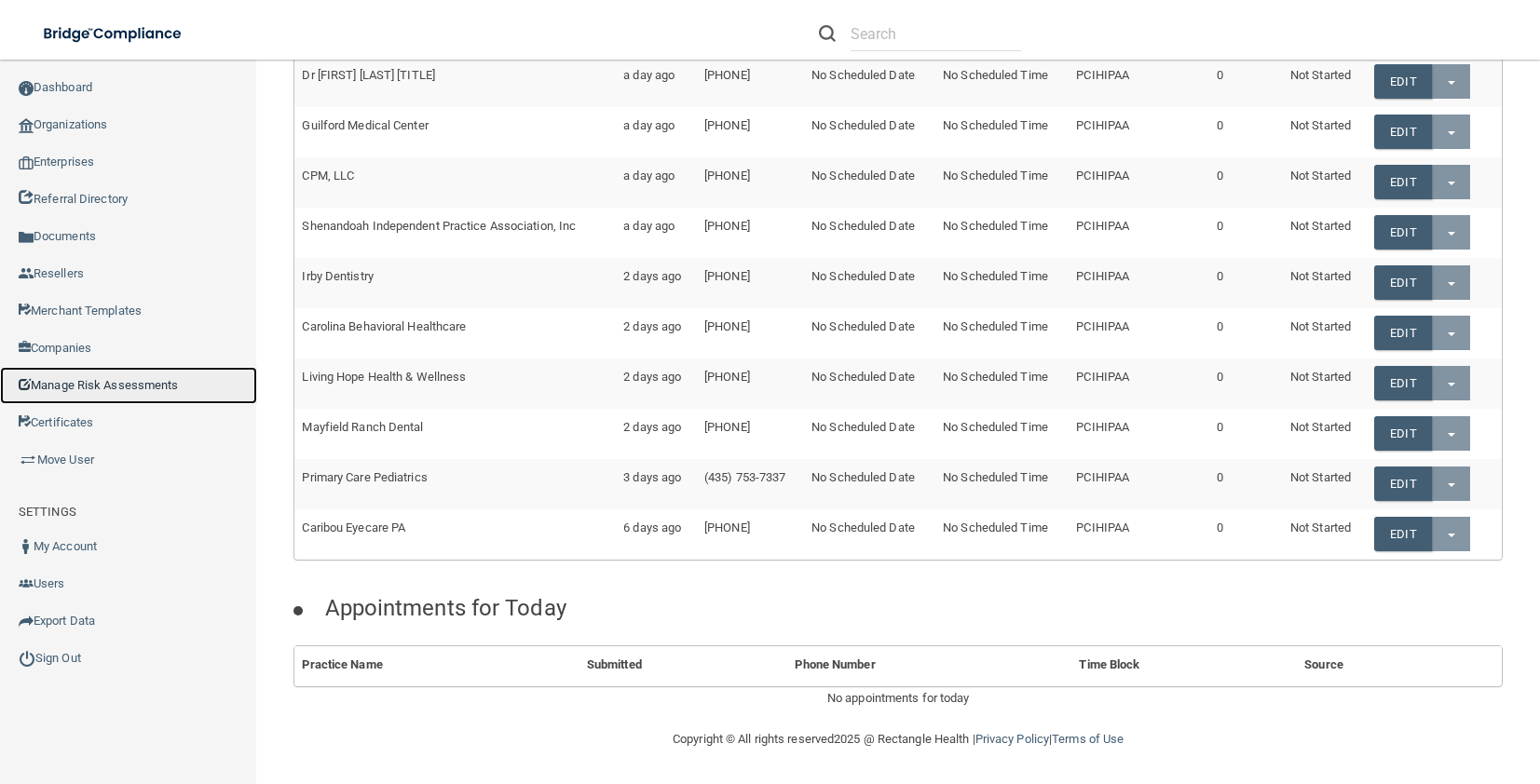 click on "Manage Risk Assessments" at bounding box center [129, 385] 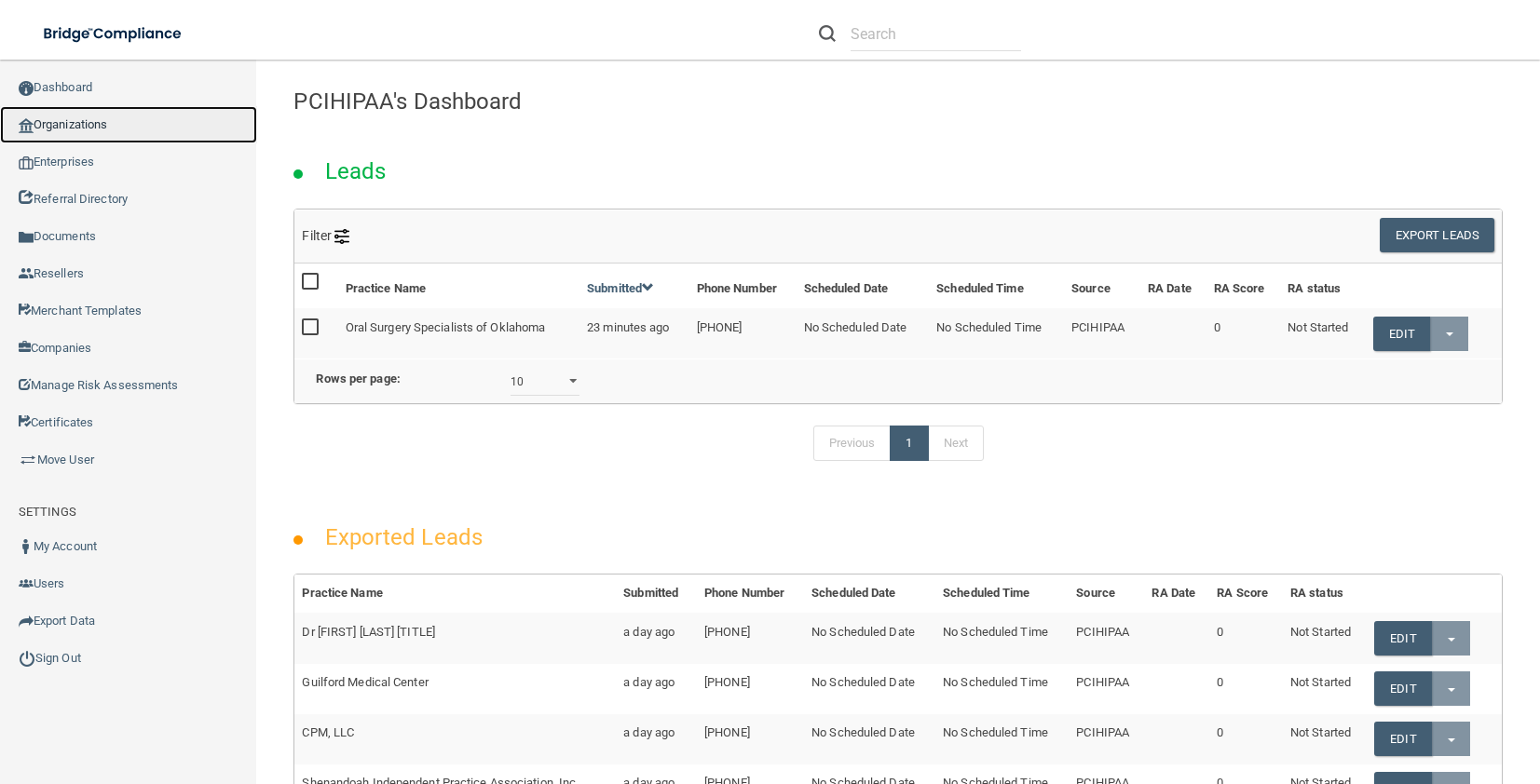 click on "Organizations" at bounding box center (129, 125) 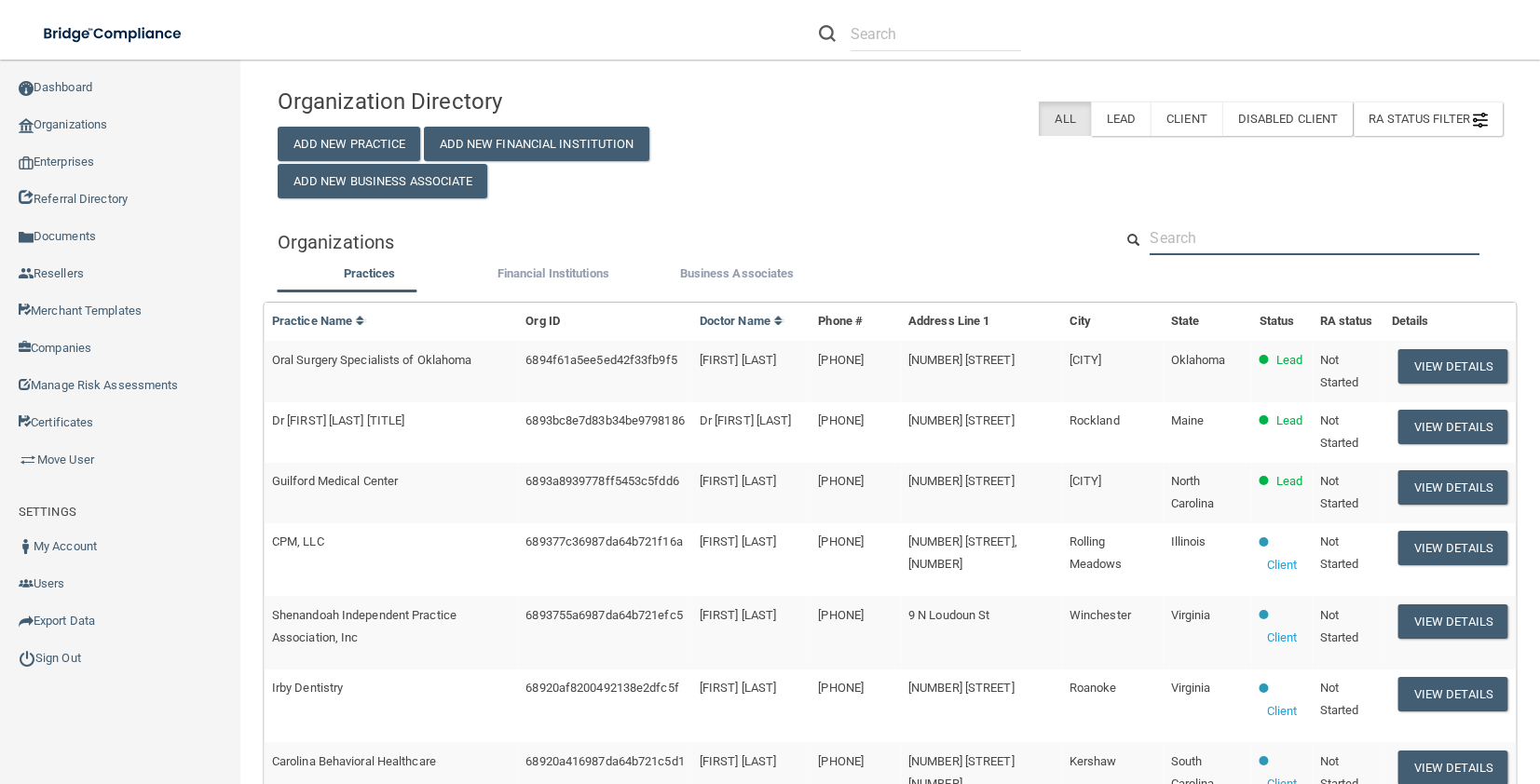 click at bounding box center [1315, 237] 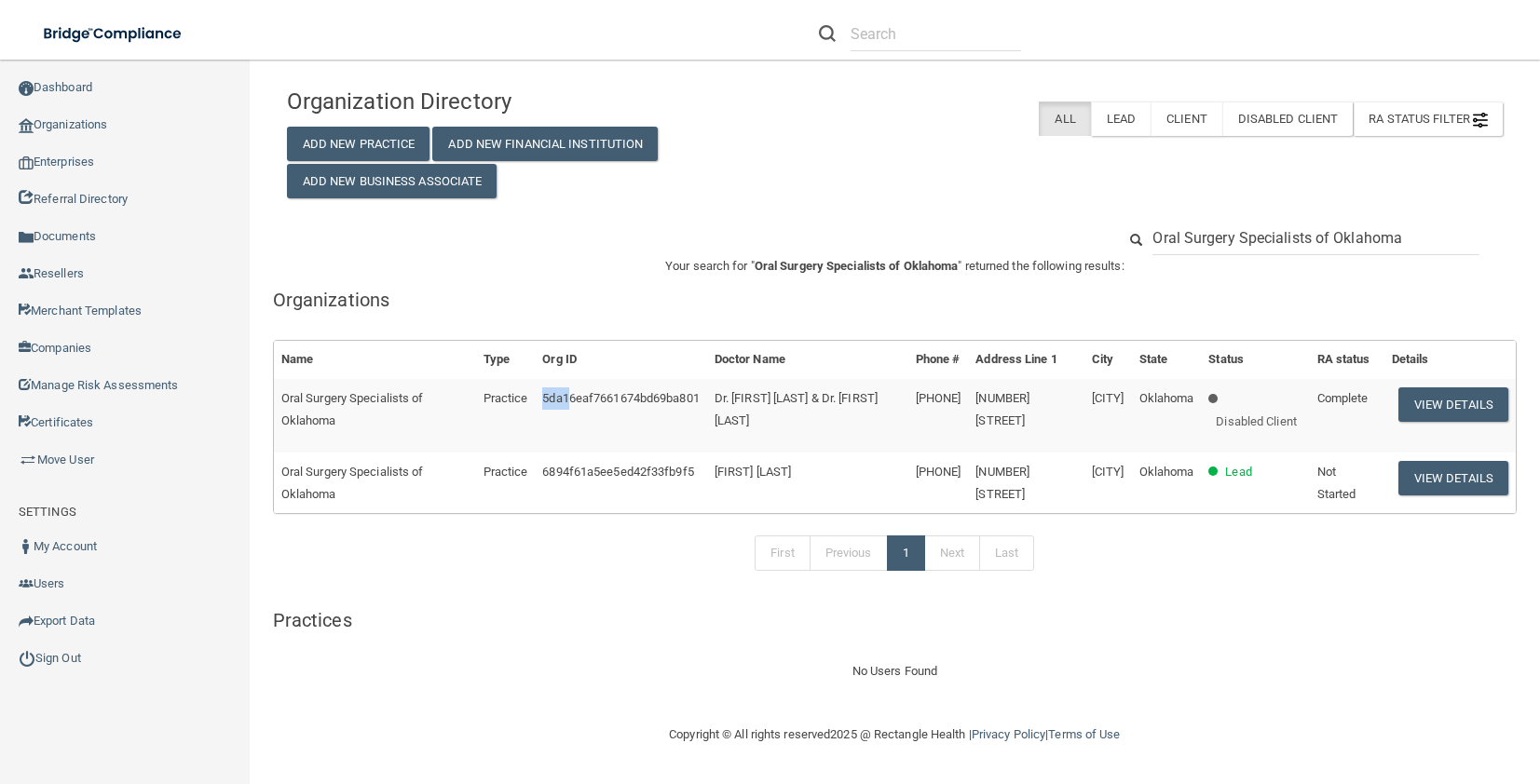 drag, startPoint x: 499, startPoint y: 399, endPoint x: 527, endPoint y: 400, distance: 28.017851 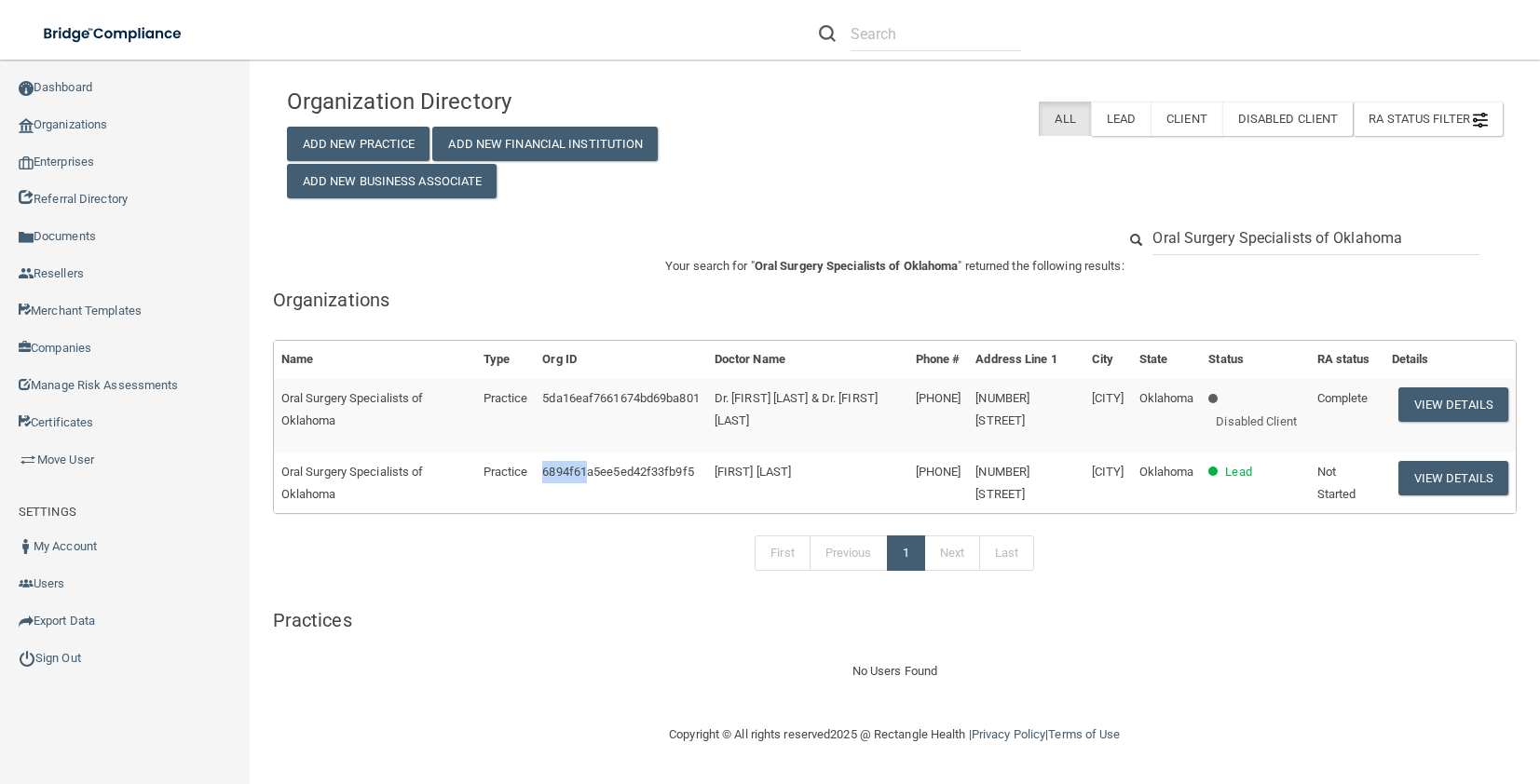 drag, startPoint x: 500, startPoint y: 493, endPoint x: 544, endPoint y: 494, distance: 44.011362 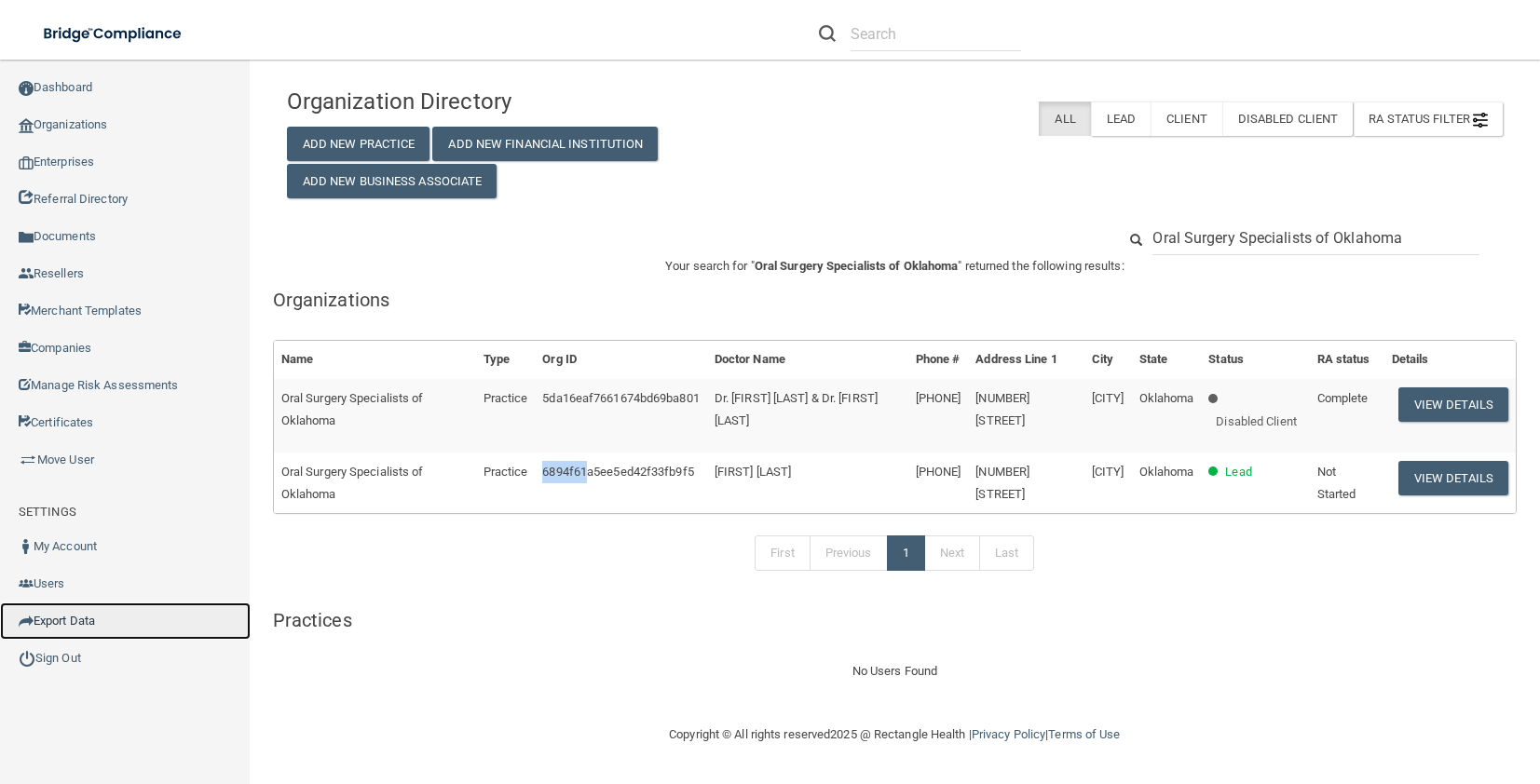 click on "Export Data" at bounding box center (125, 621) 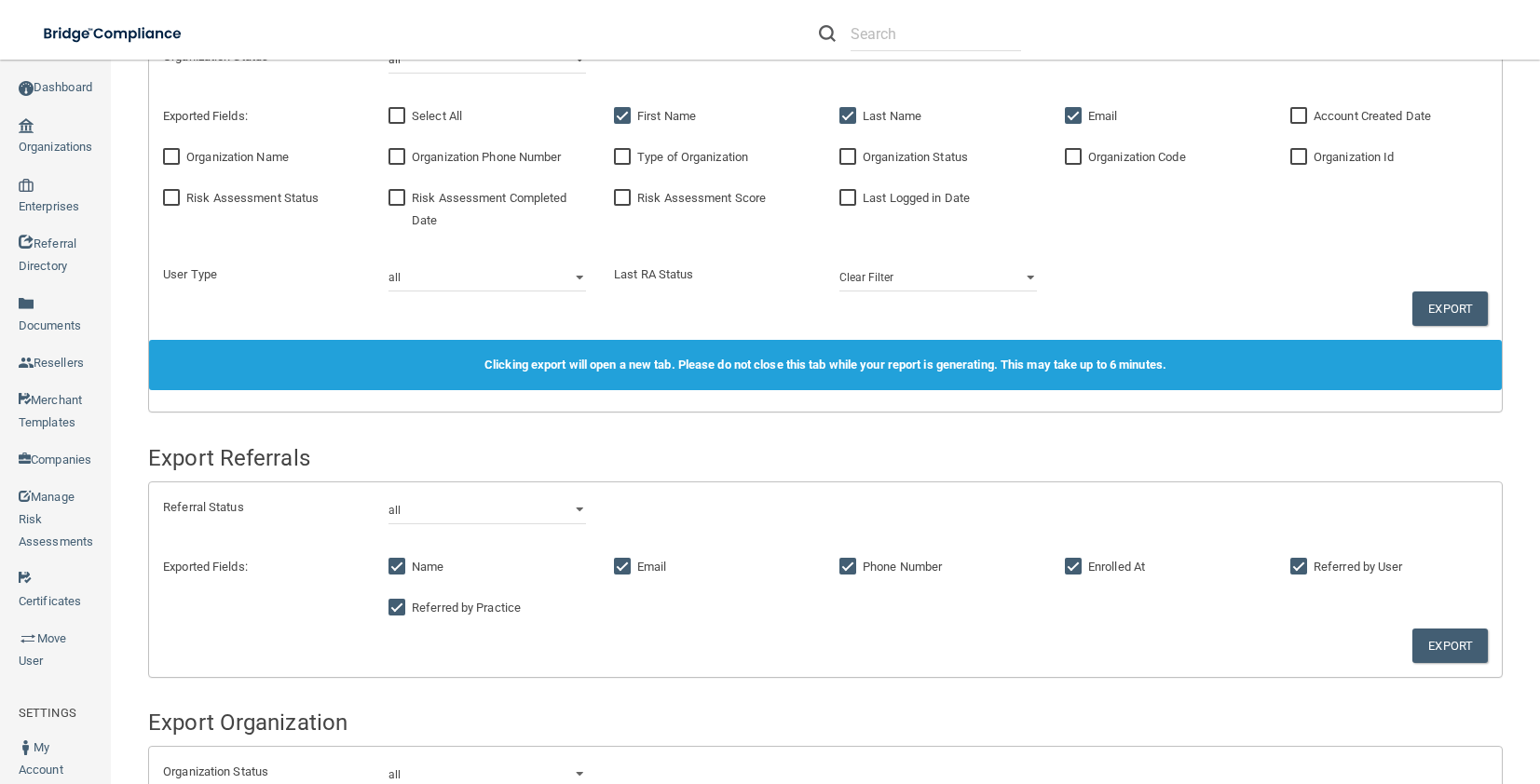 scroll, scrollTop: 0, scrollLeft: 0, axis: both 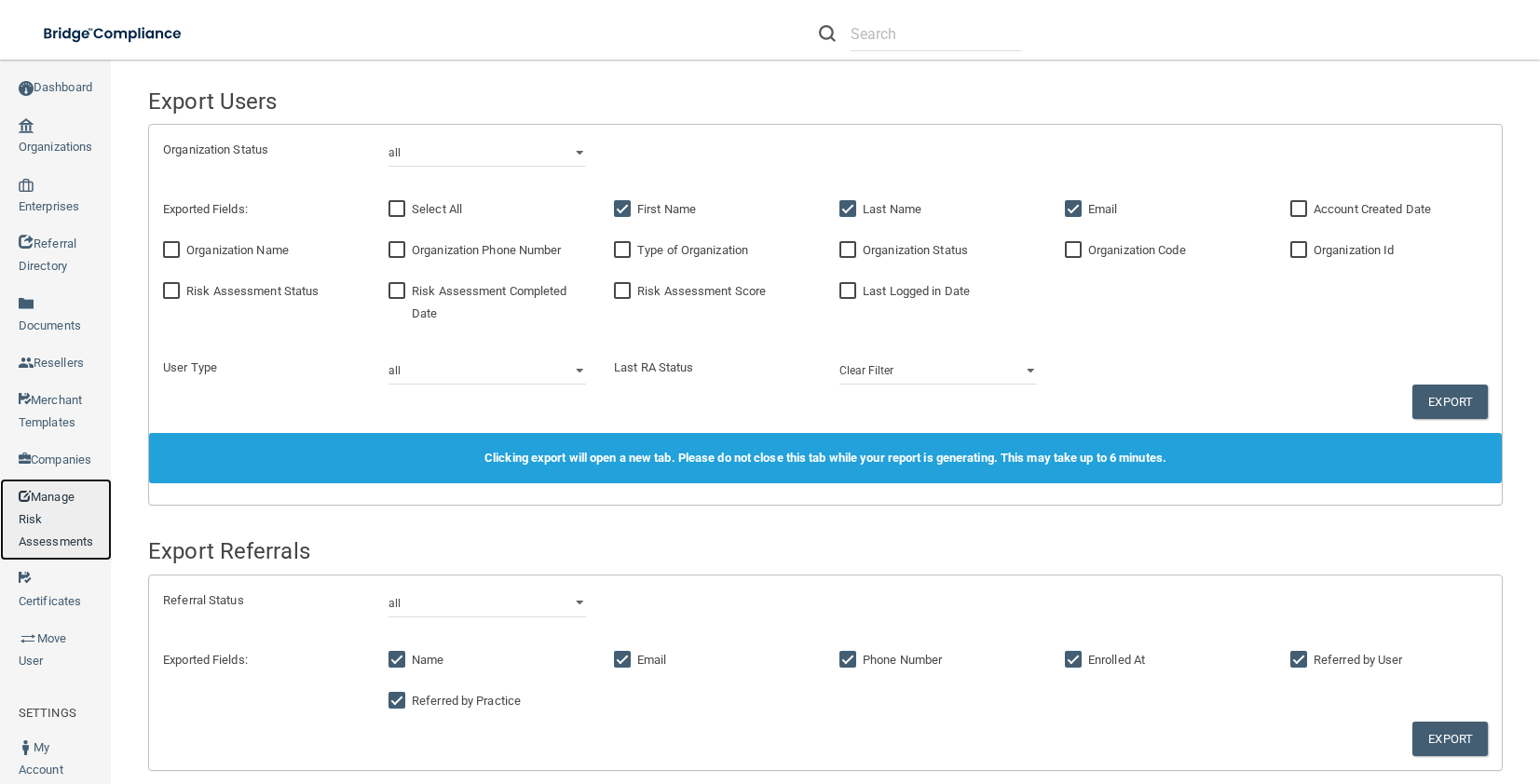 click on "Manage Risk Assessments" at bounding box center (56, 520) 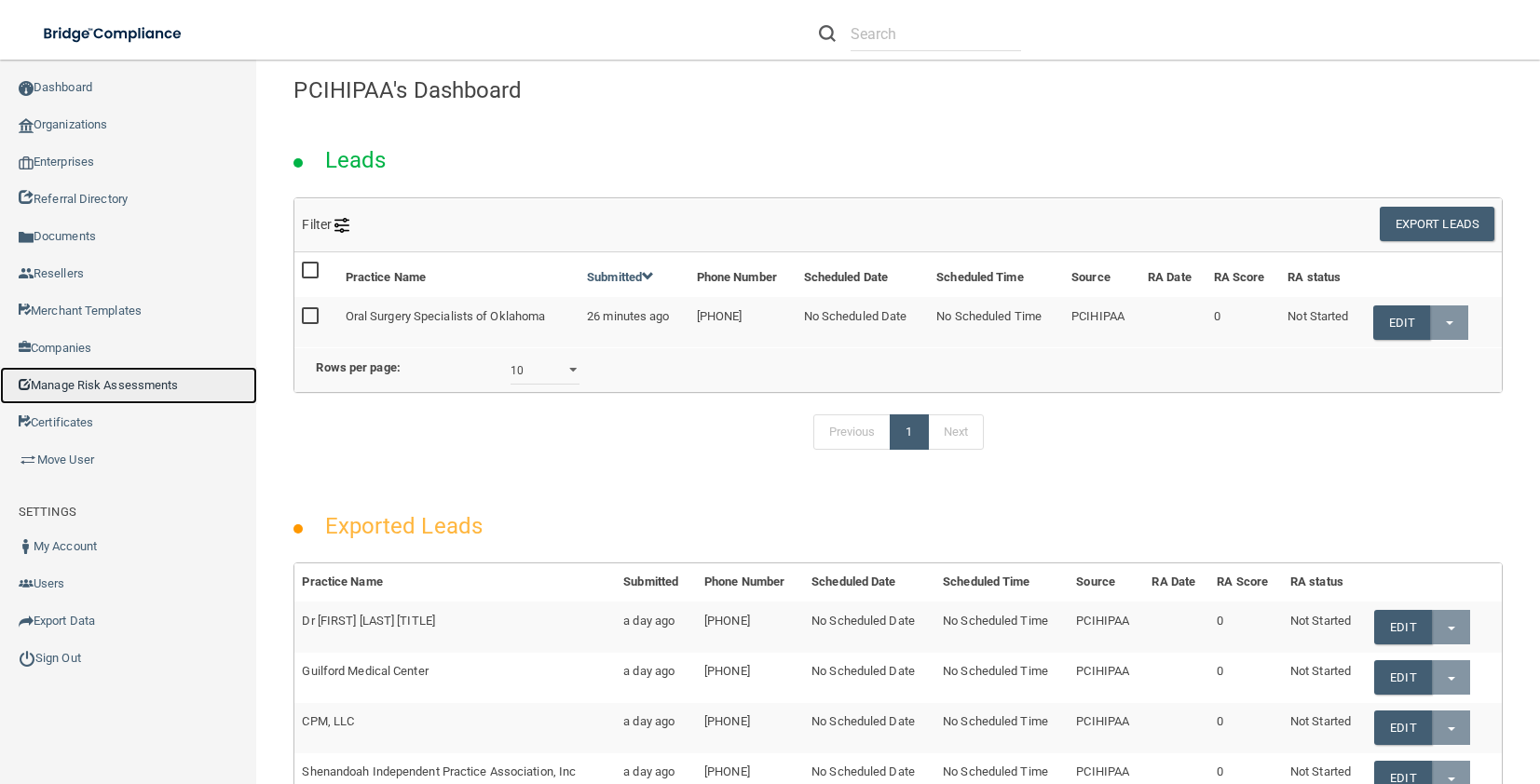 scroll, scrollTop: 0, scrollLeft: 0, axis: both 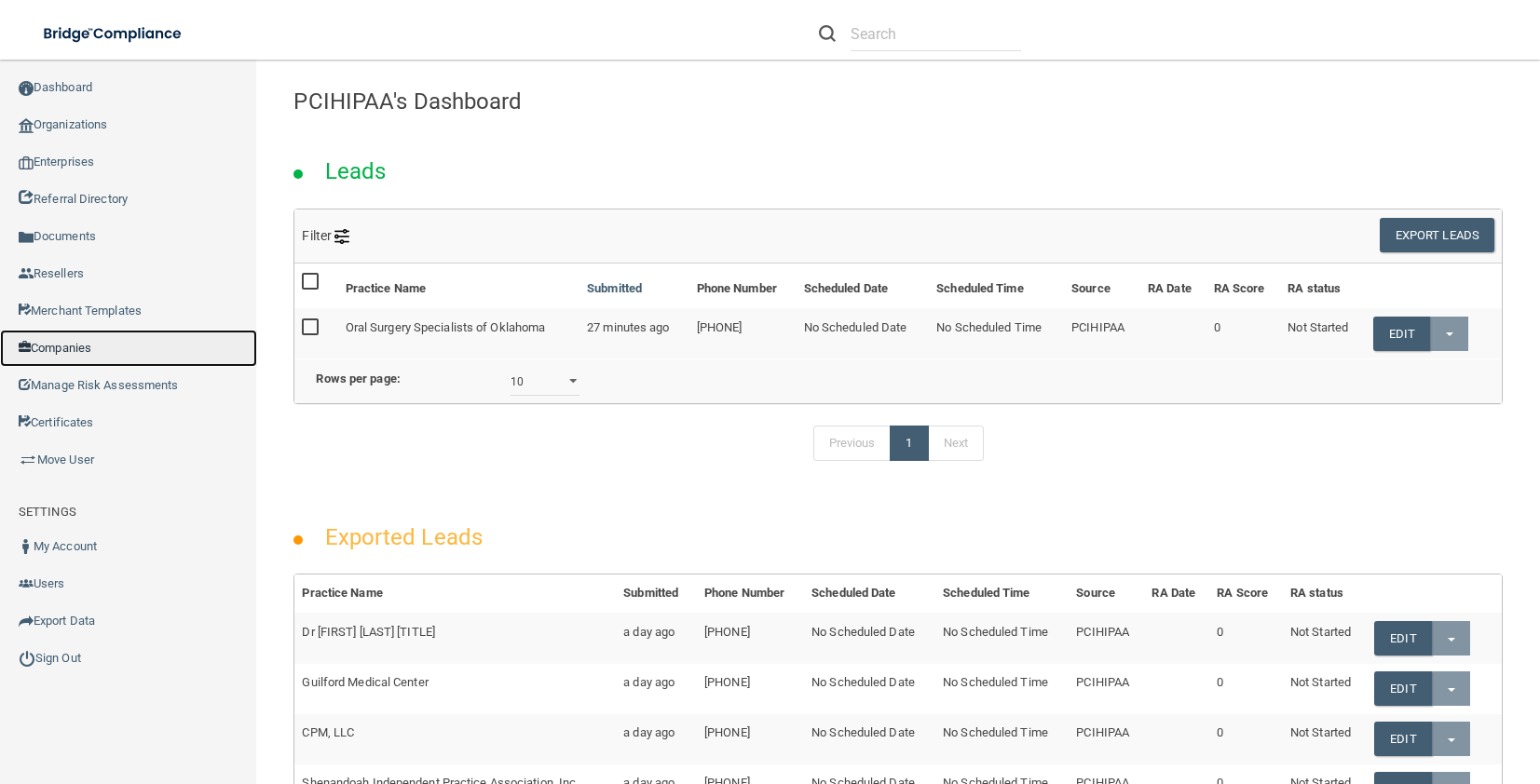 click on "Companies" at bounding box center [129, 348] 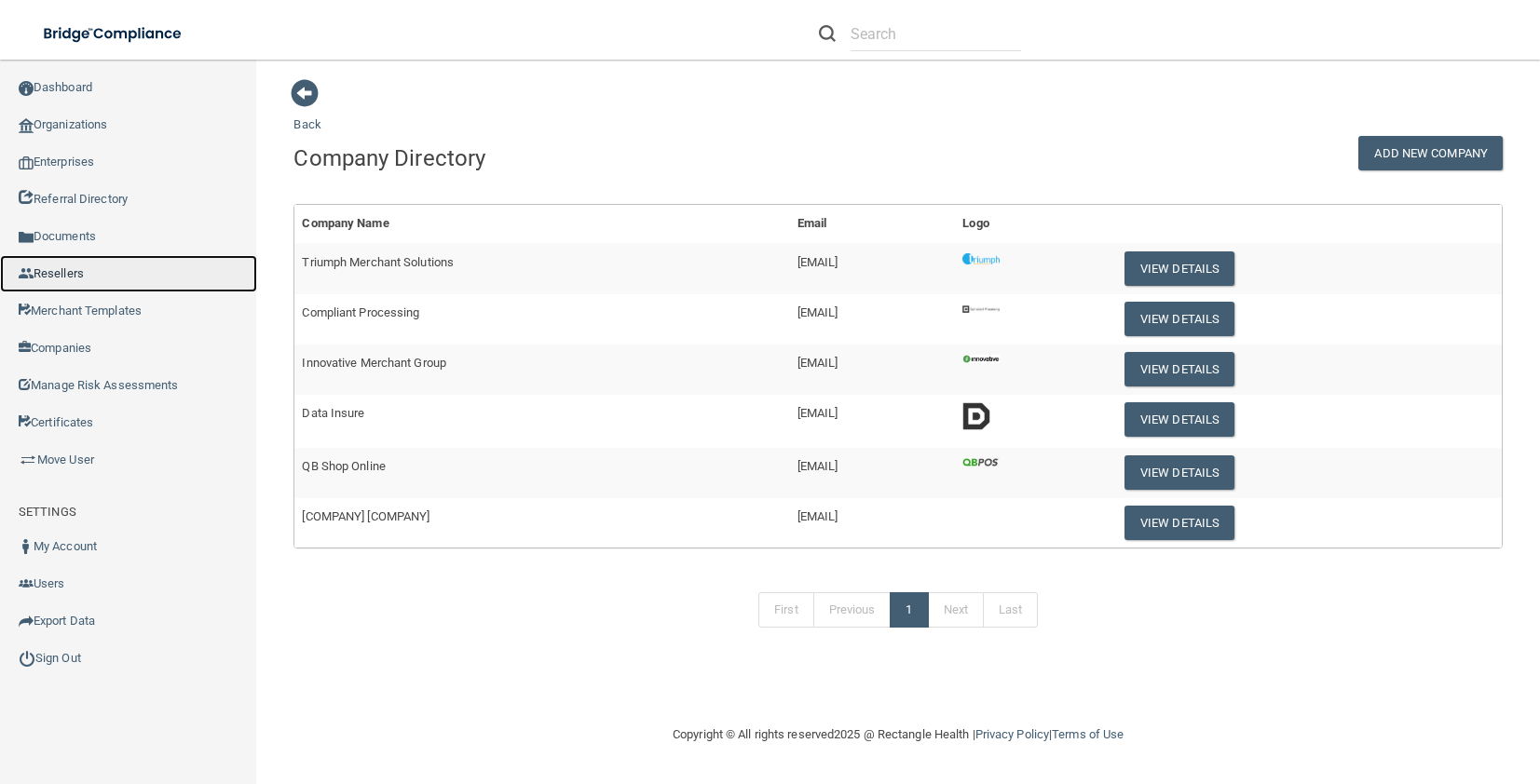 click on "Resellers" at bounding box center (129, 274) 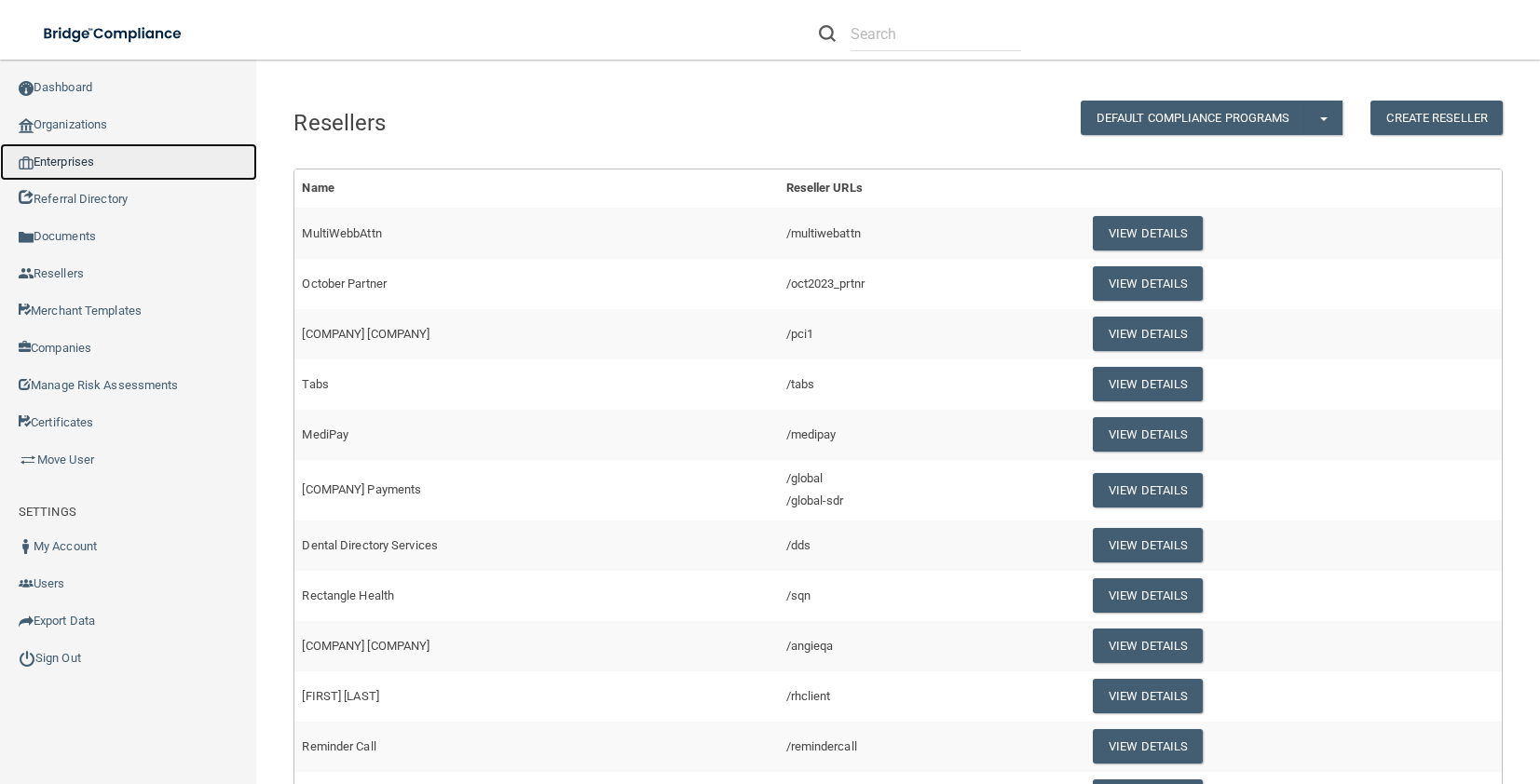 click on "Enterprises" at bounding box center (129, 162) 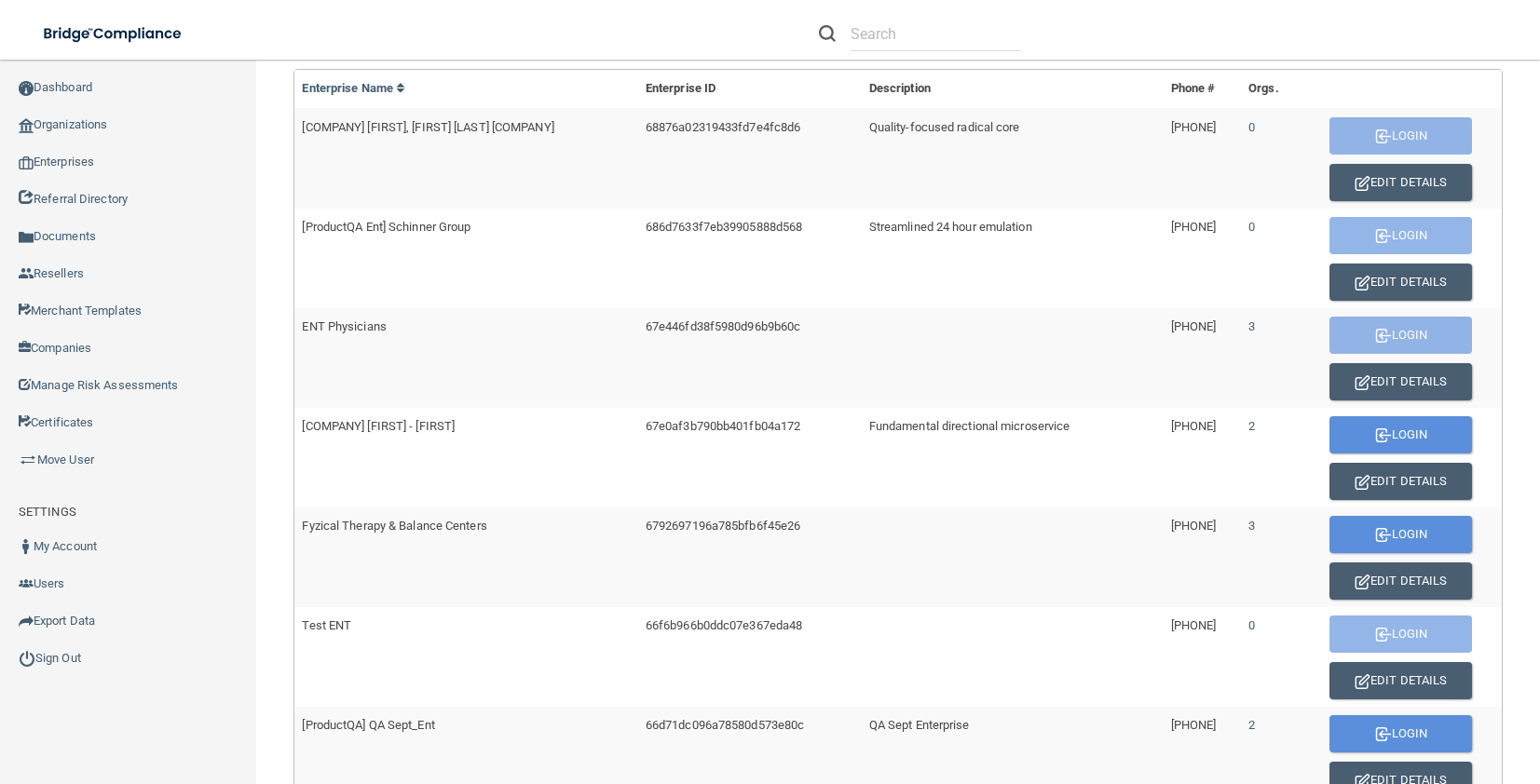scroll, scrollTop: 93, scrollLeft: 0, axis: vertical 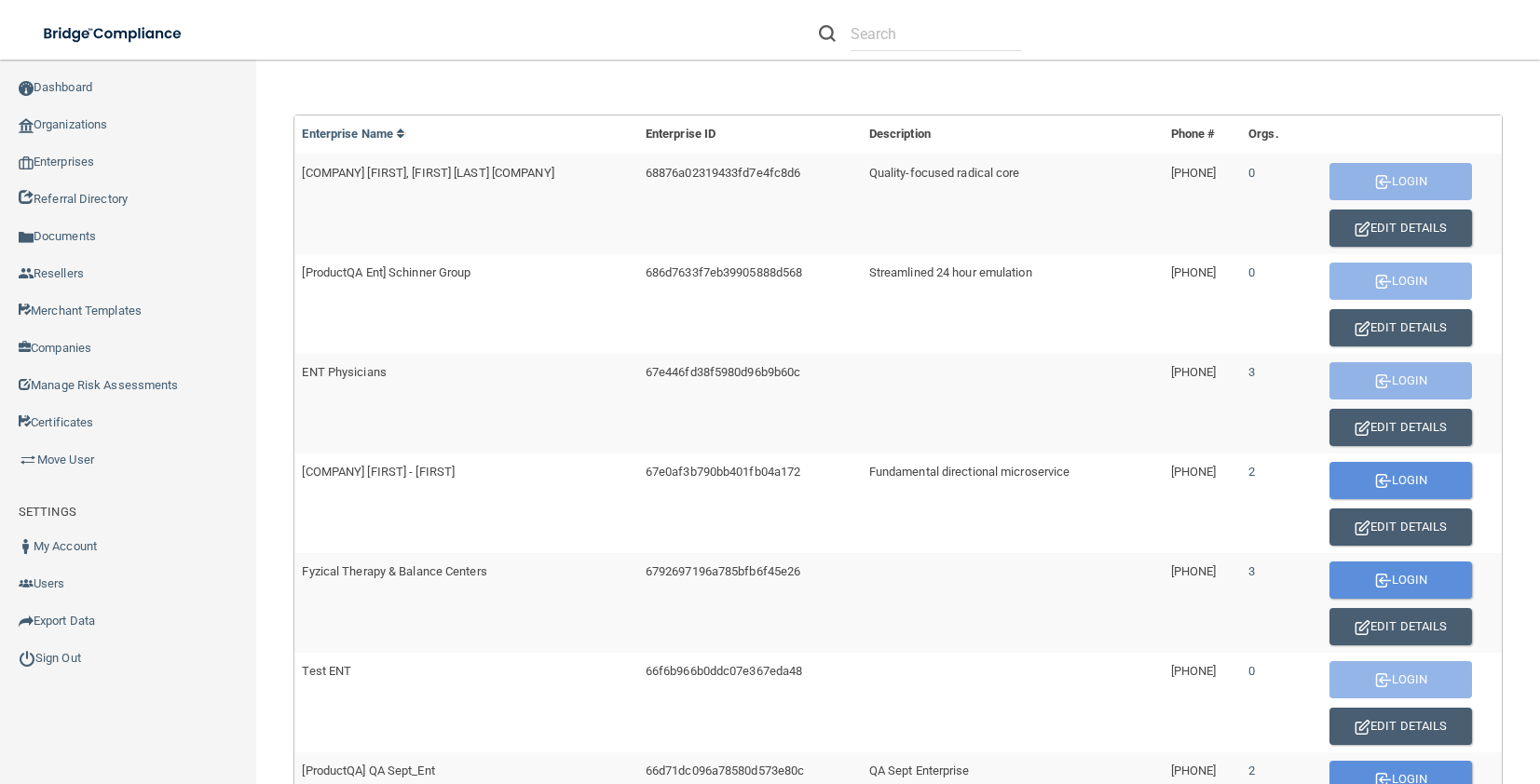 click on "[PHONE]" at bounding box center (1202, 403) 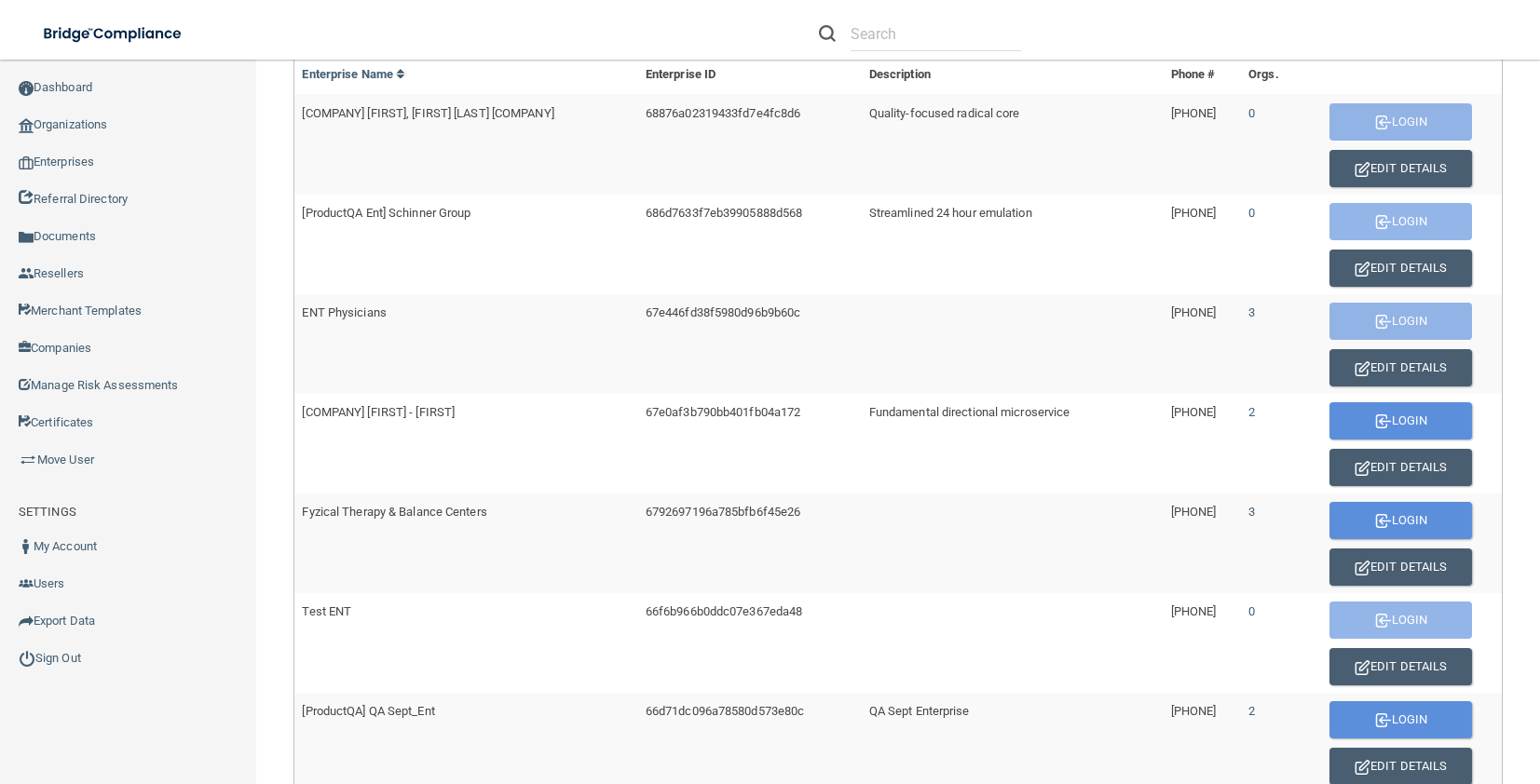 scroll, scrollTop: 186, scrollLeft: 0, axis: vertical 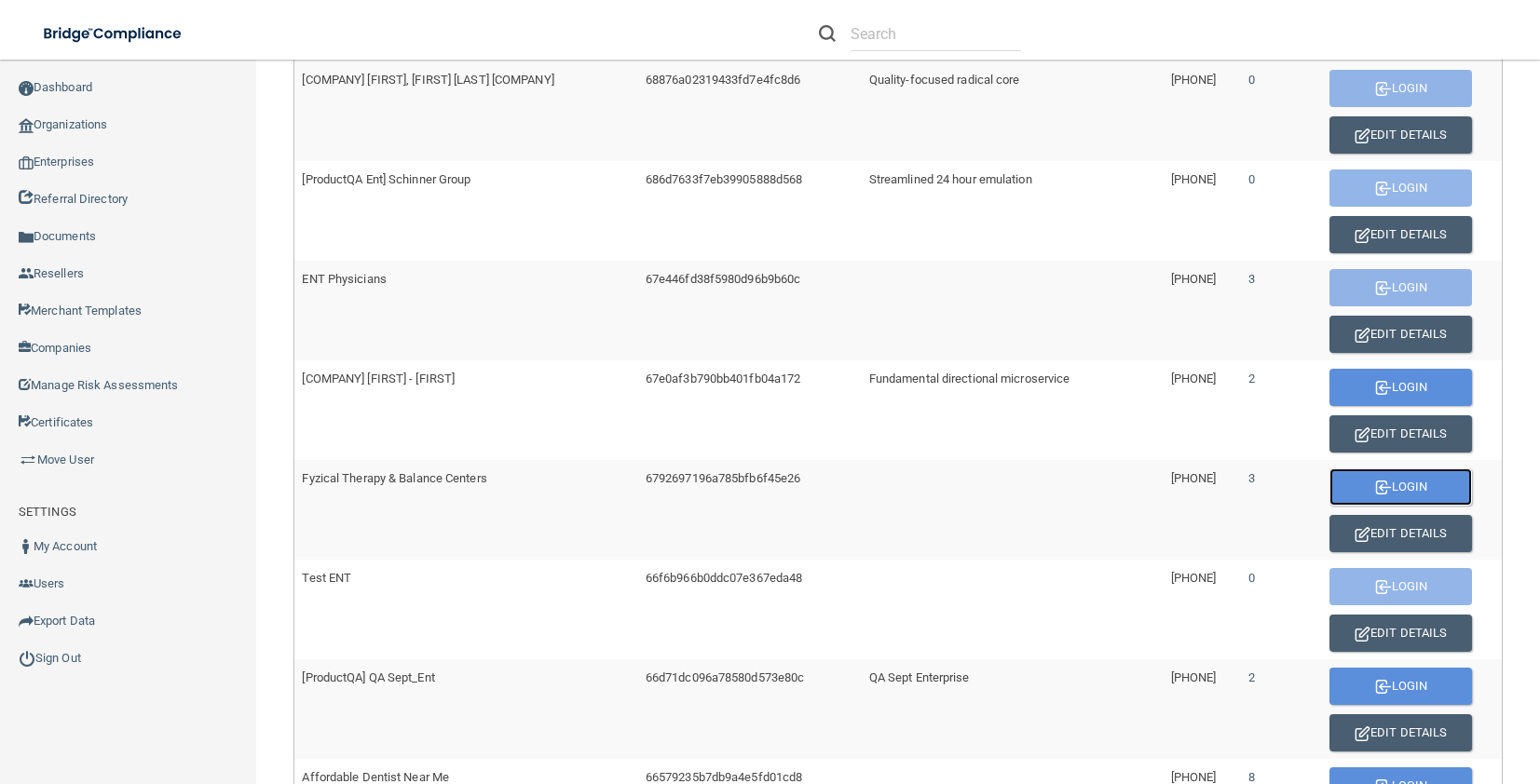 click on "Login" at bounding box center [1400, 487] 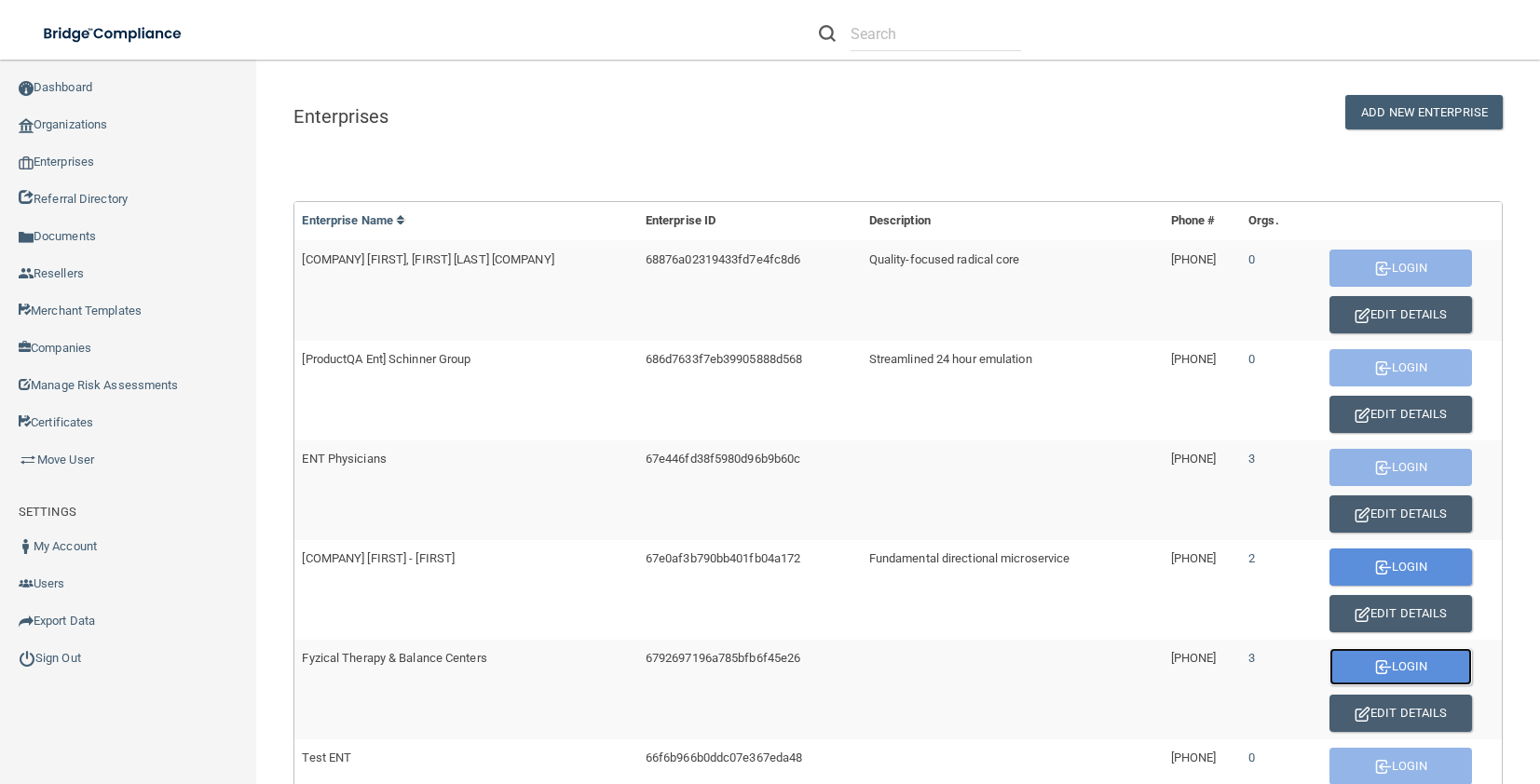 scroll, scrollTop: 0, scrollLeft: 0, axis: both 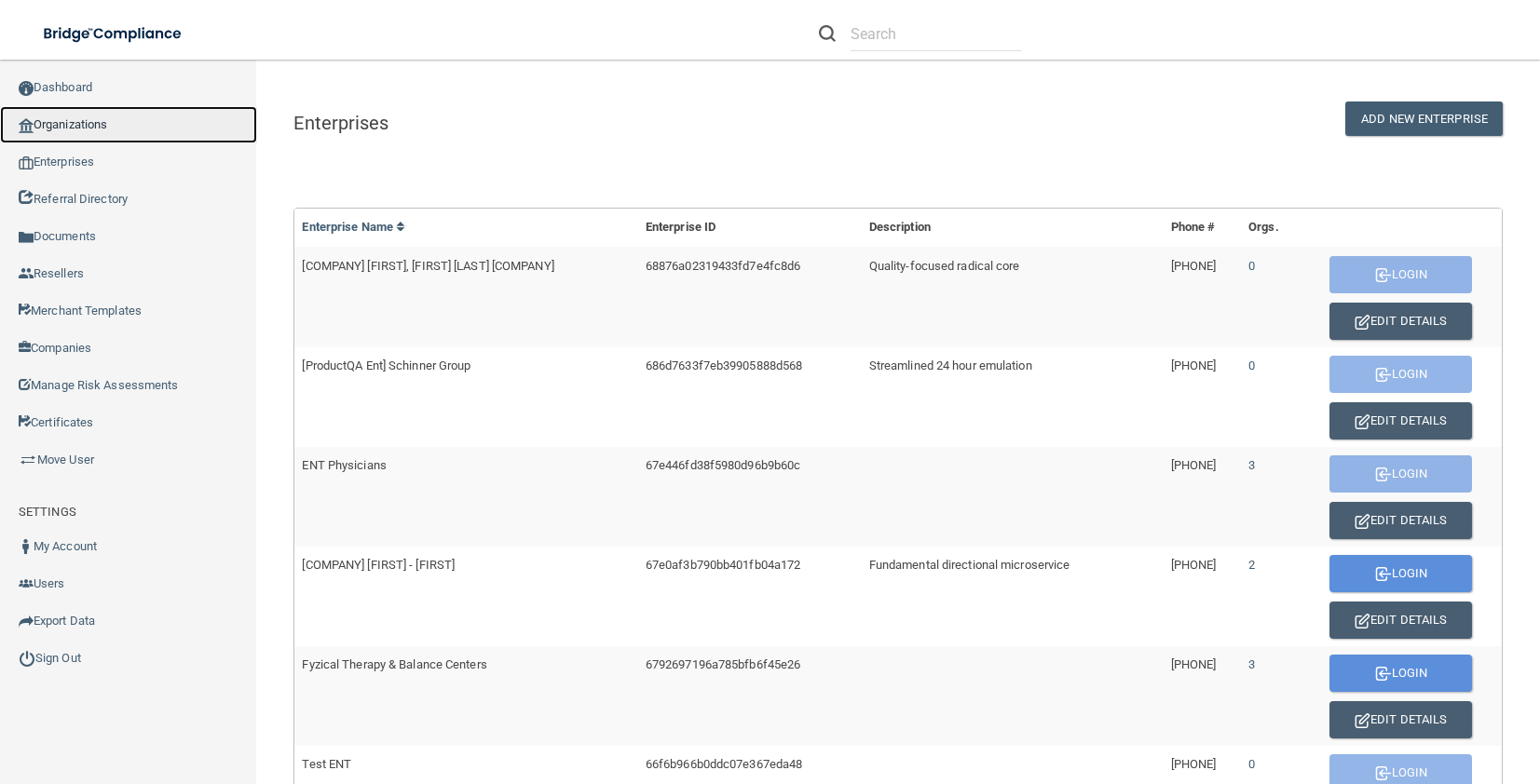 click on "Organizations" at bounding box center (129, 125) 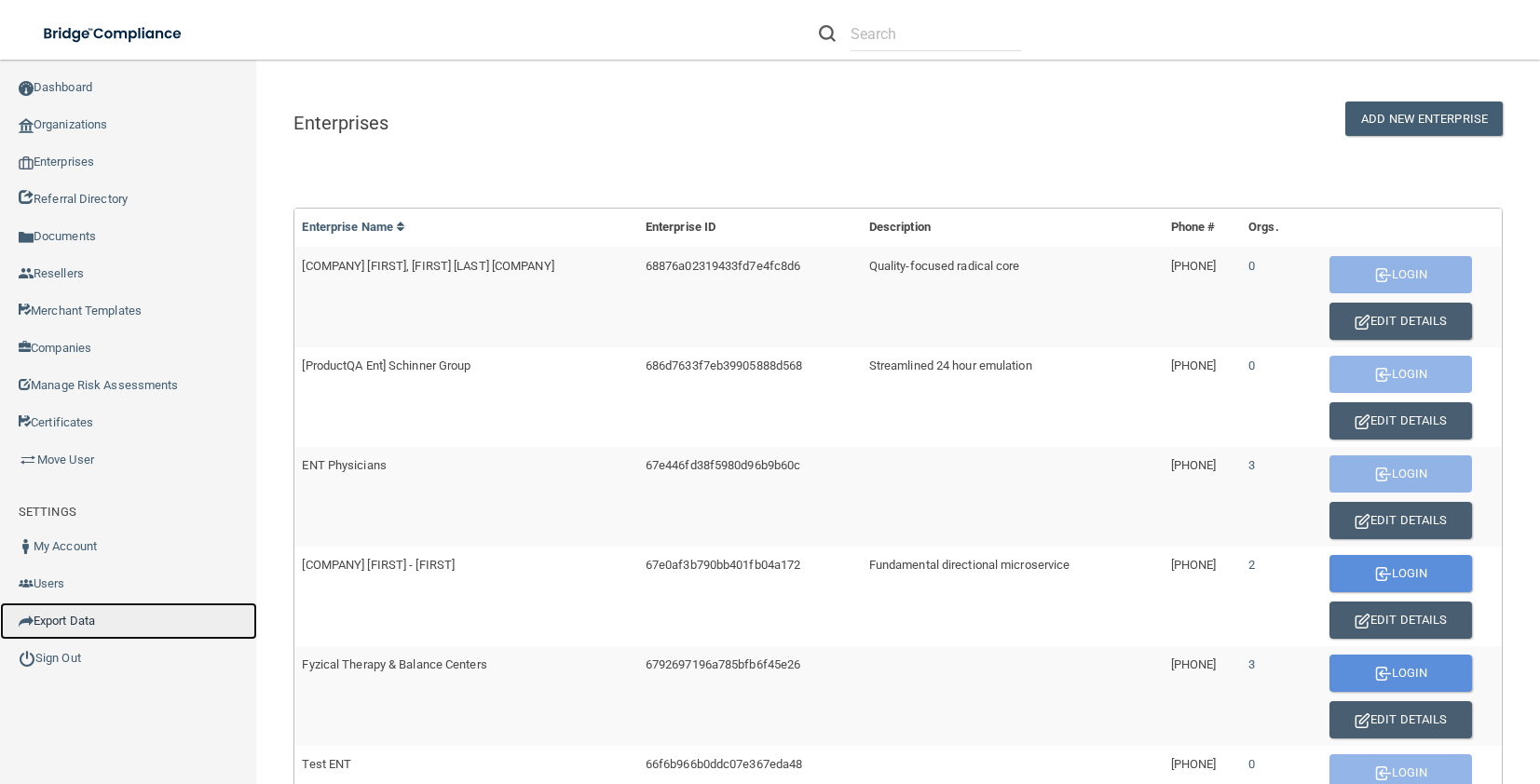 click on "Export Data" at bounding box center [129, 621] 